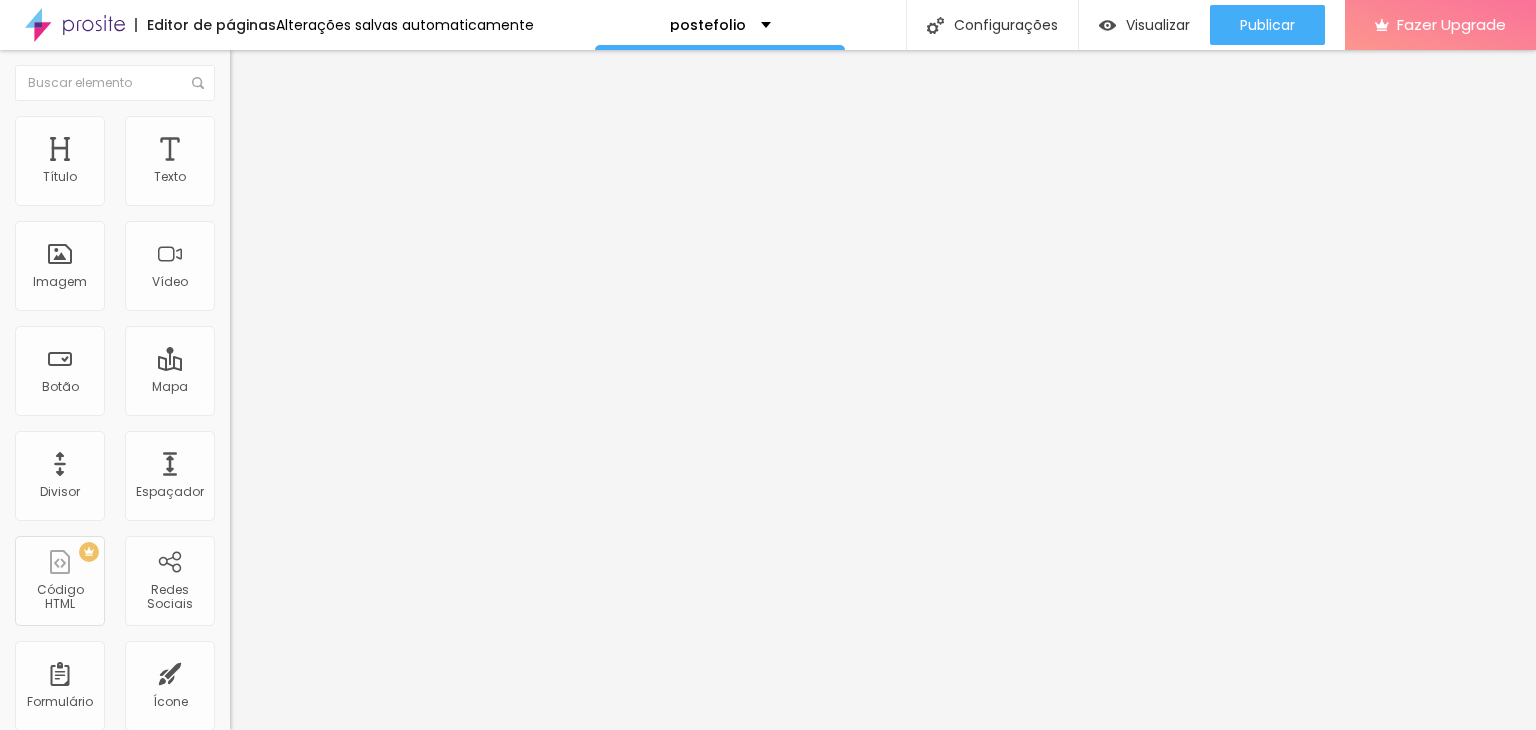 scroll, scrollTop: 0, scrollLeft: 0, axis: both 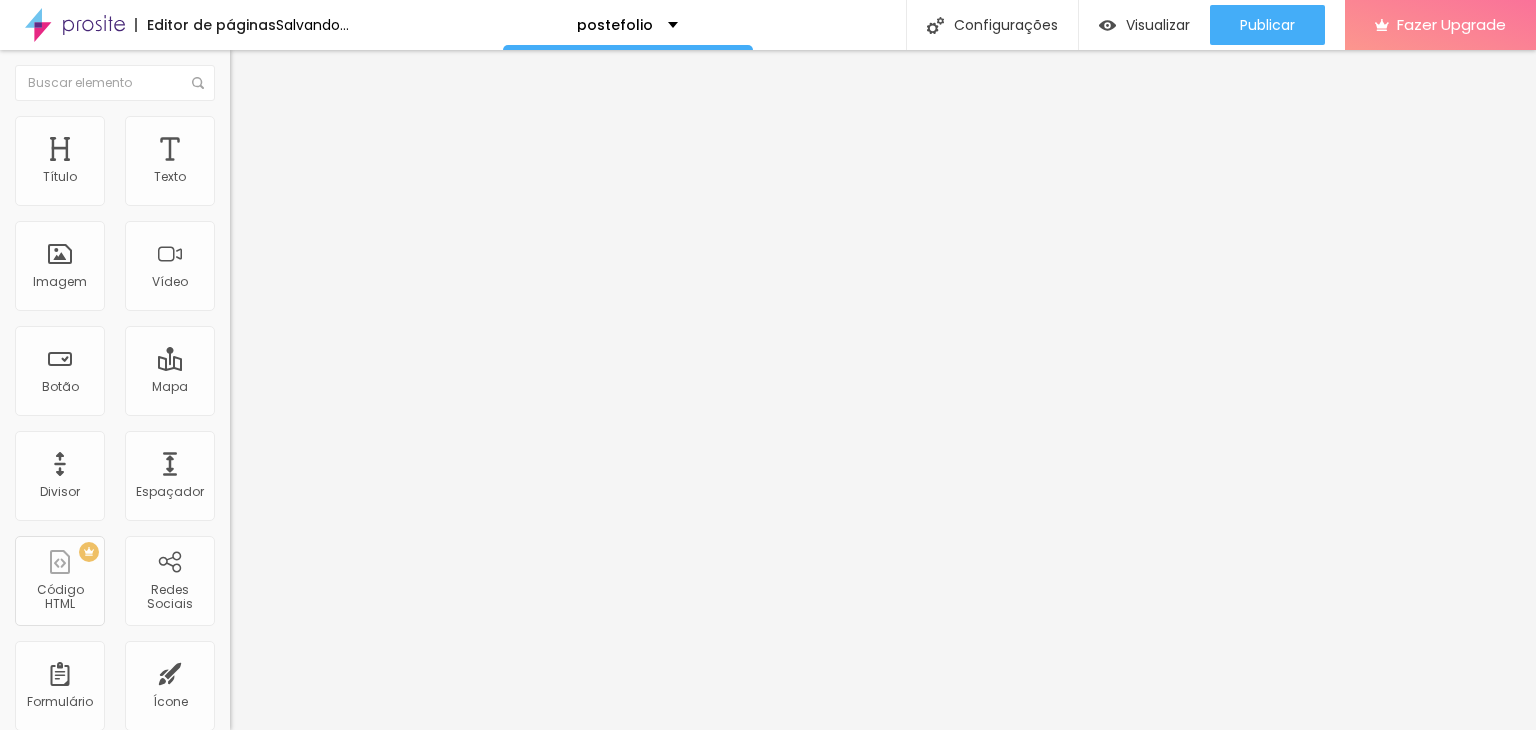 click on "Trocar imagem" at bounding box center [345, 163] 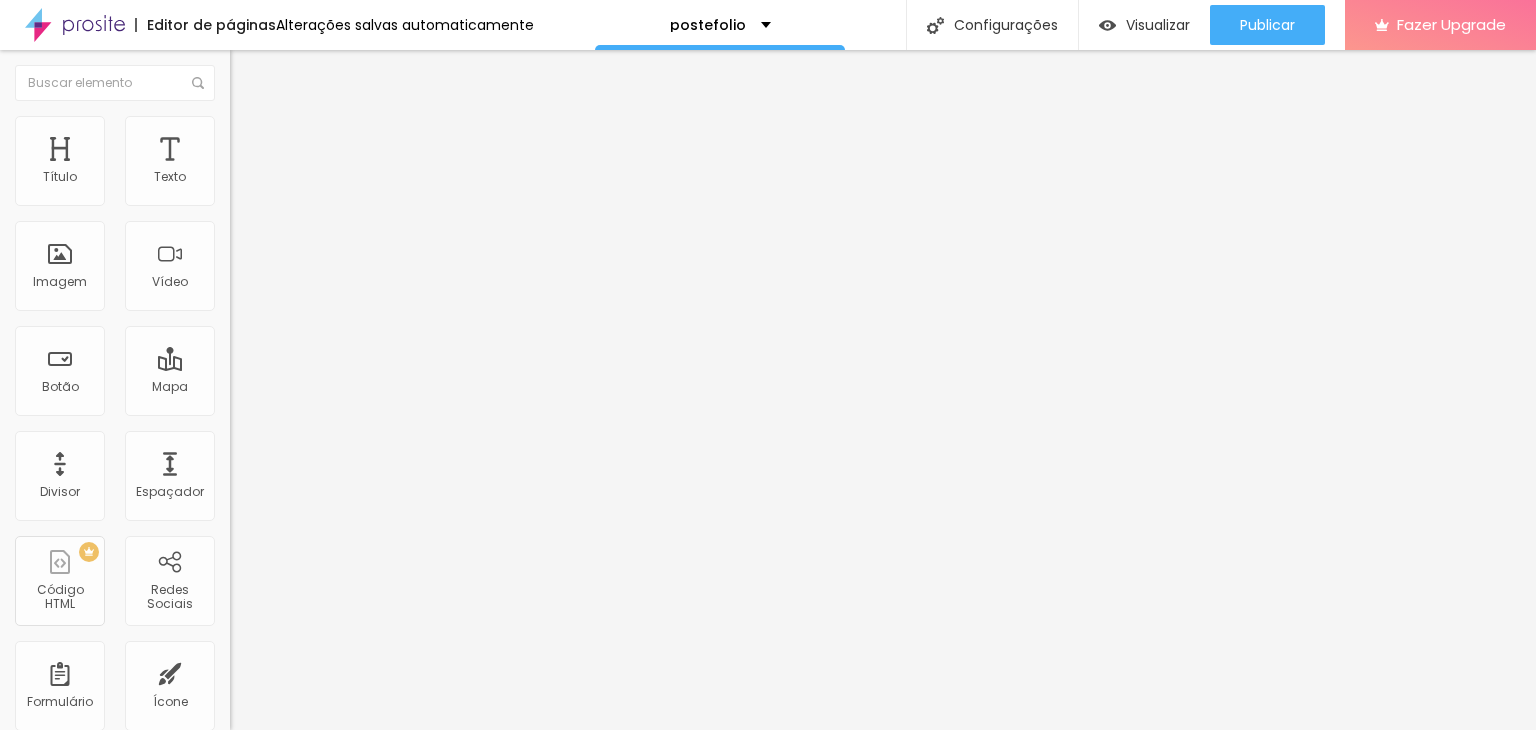 click at bounding box center (345, 162) 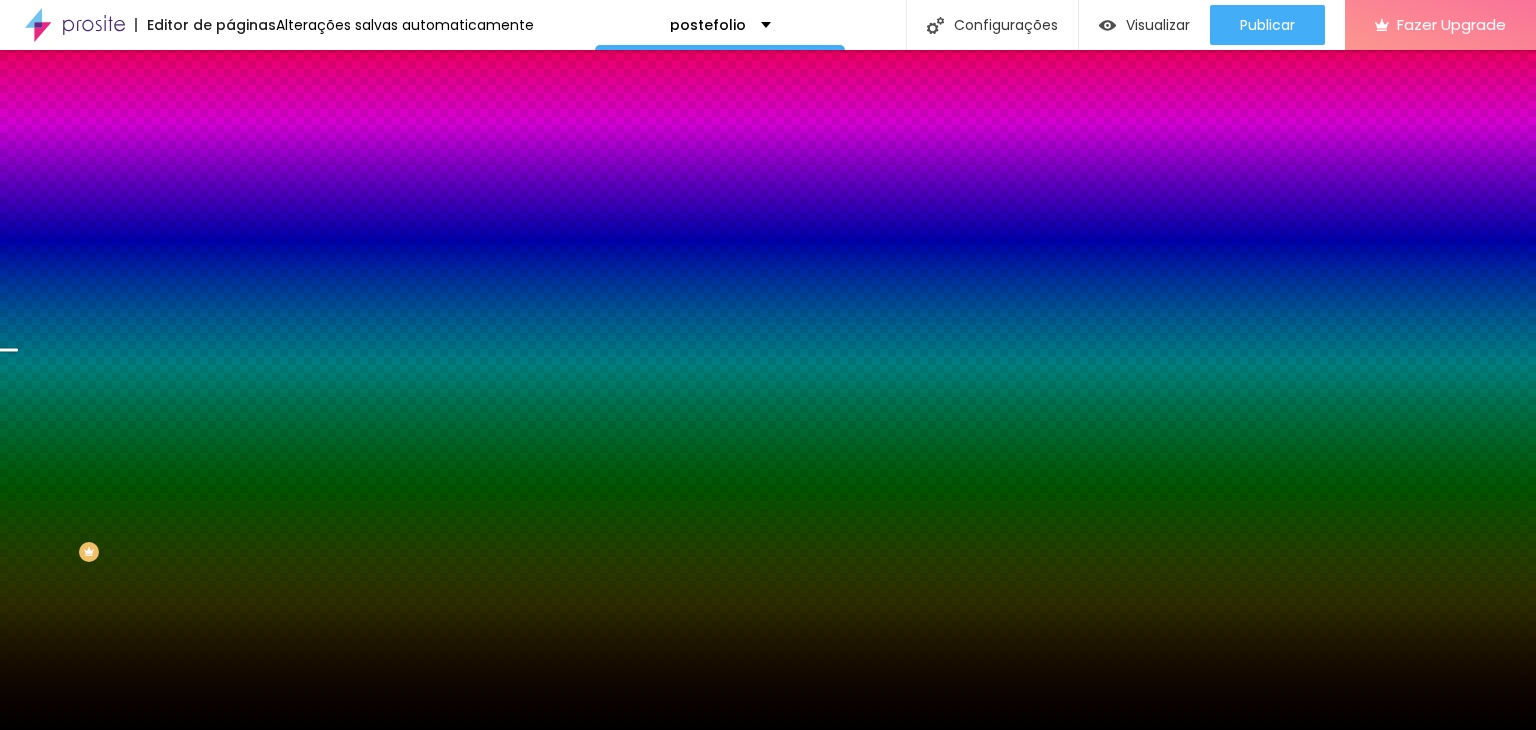click on "Trocar imagem" at bounding box center [284, 175] 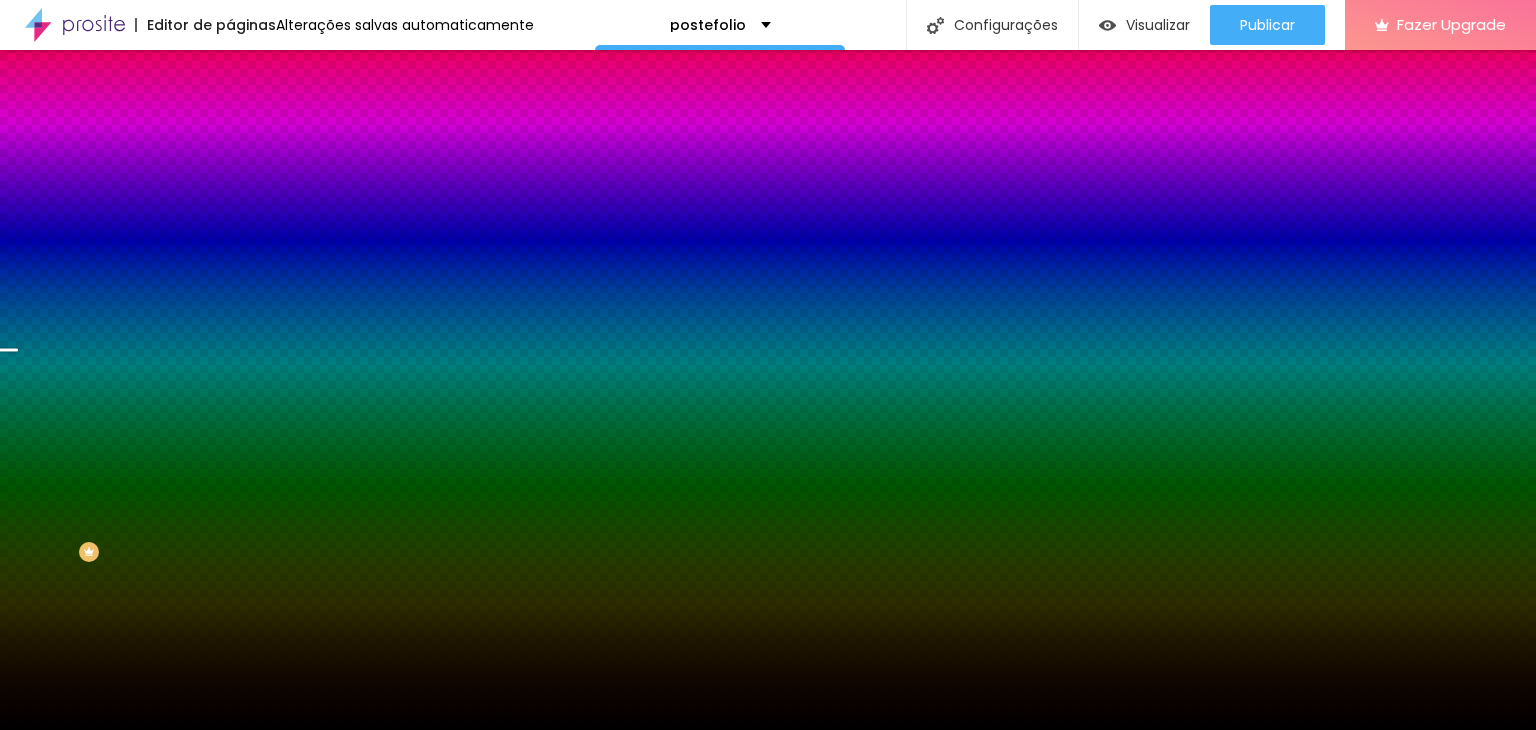 click at bounding box center (35, 790) 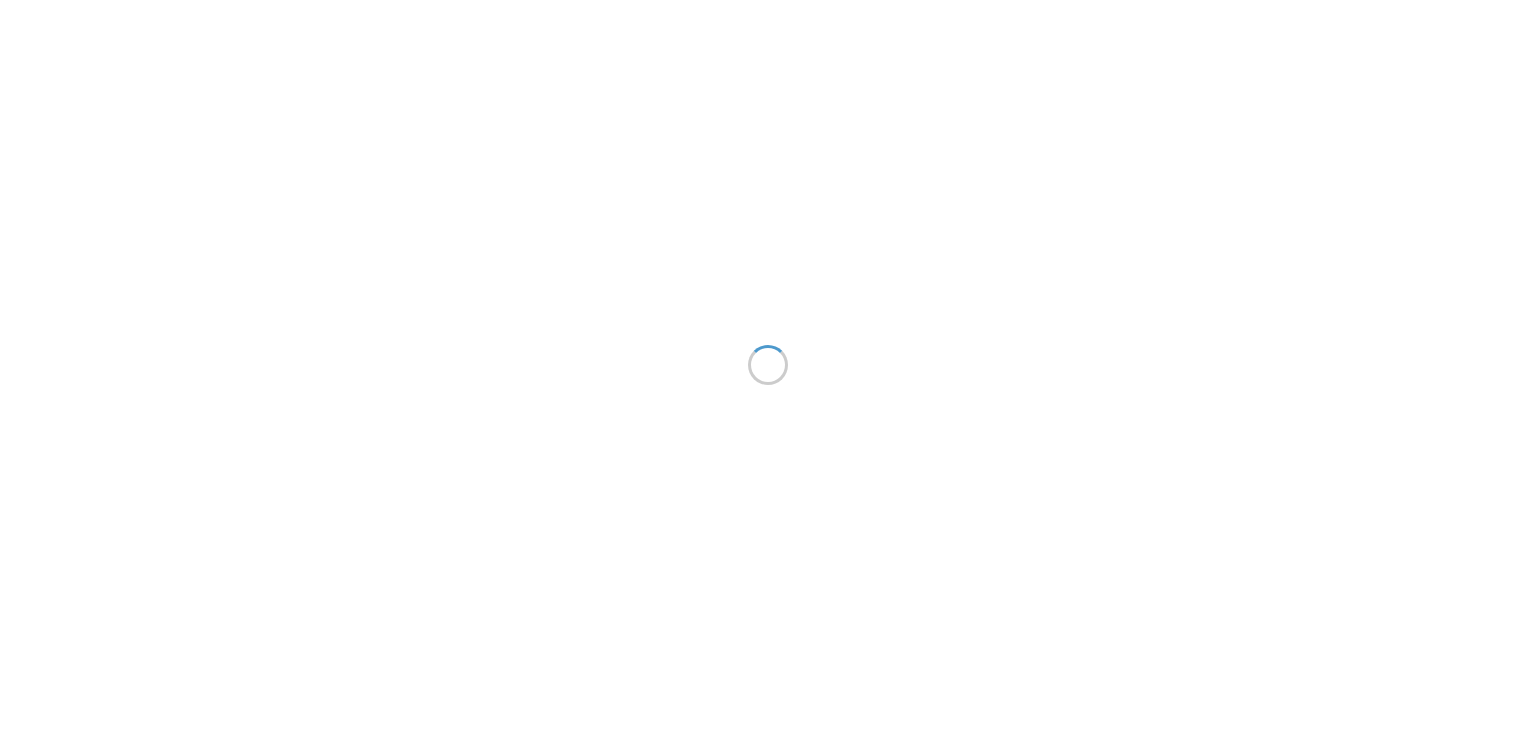 scroll, scrollTop: 0, scrollLeft: 0, axis: both 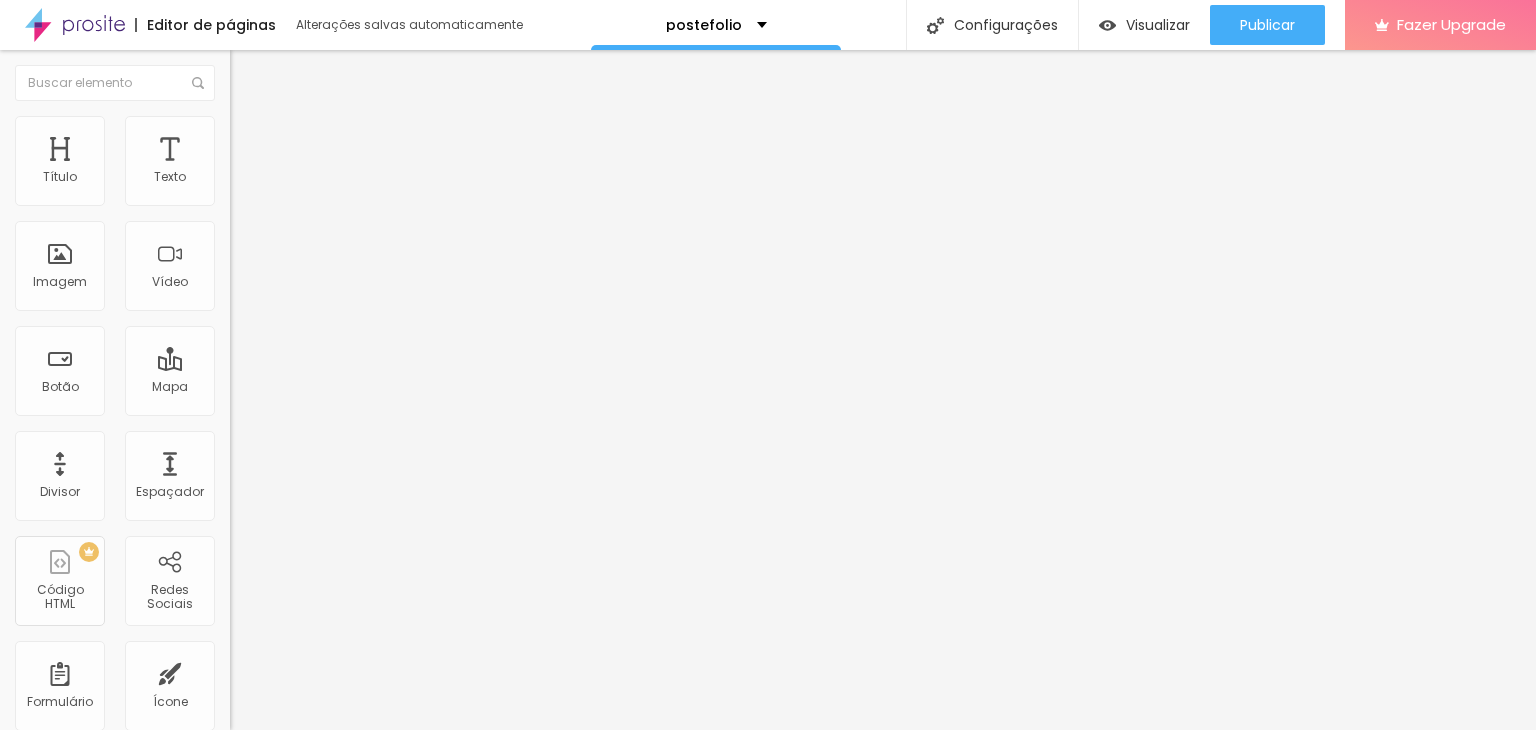 click on "Estilo" at bounding box center [345, 126] 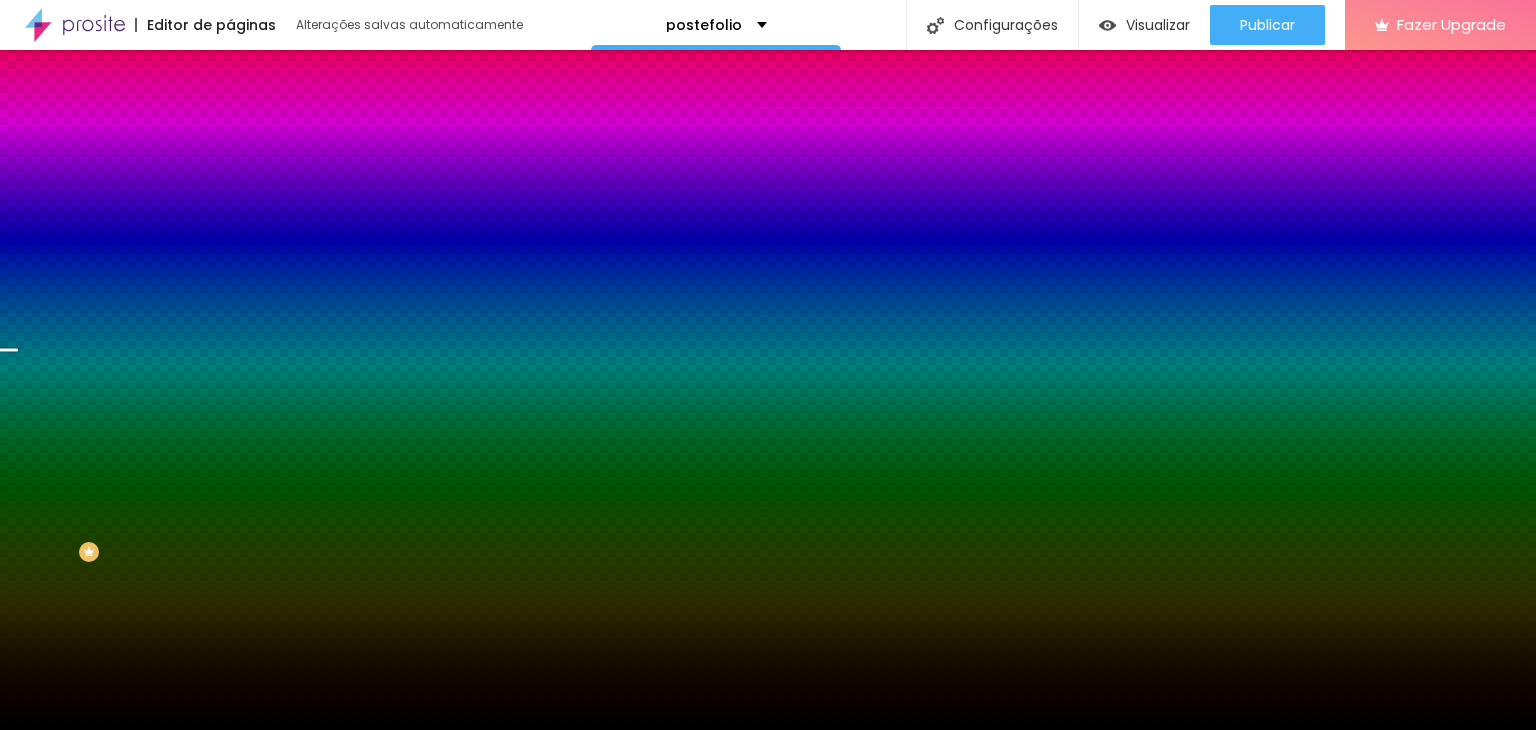 click at bounding box center [345, 174] 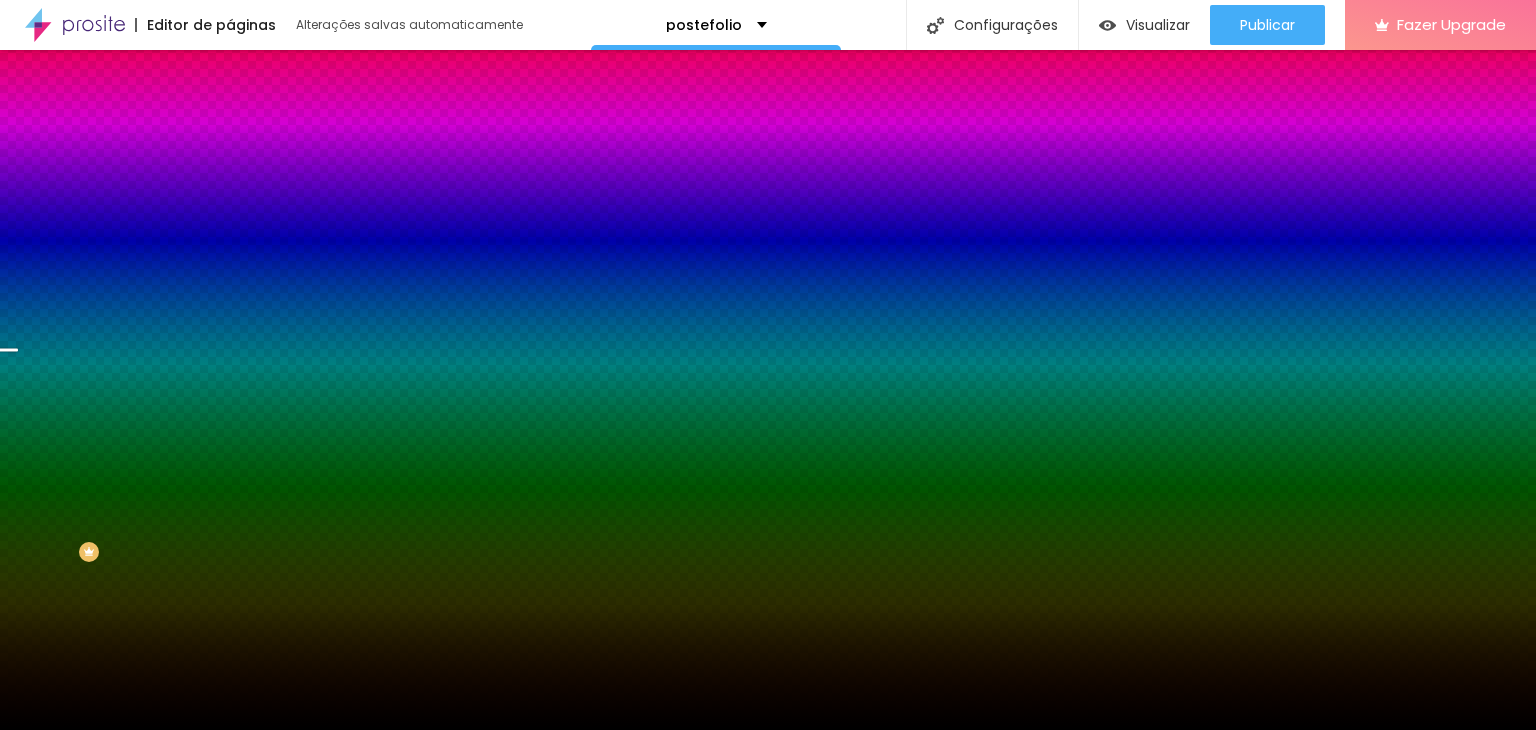 click at bounding box center [768, 869] 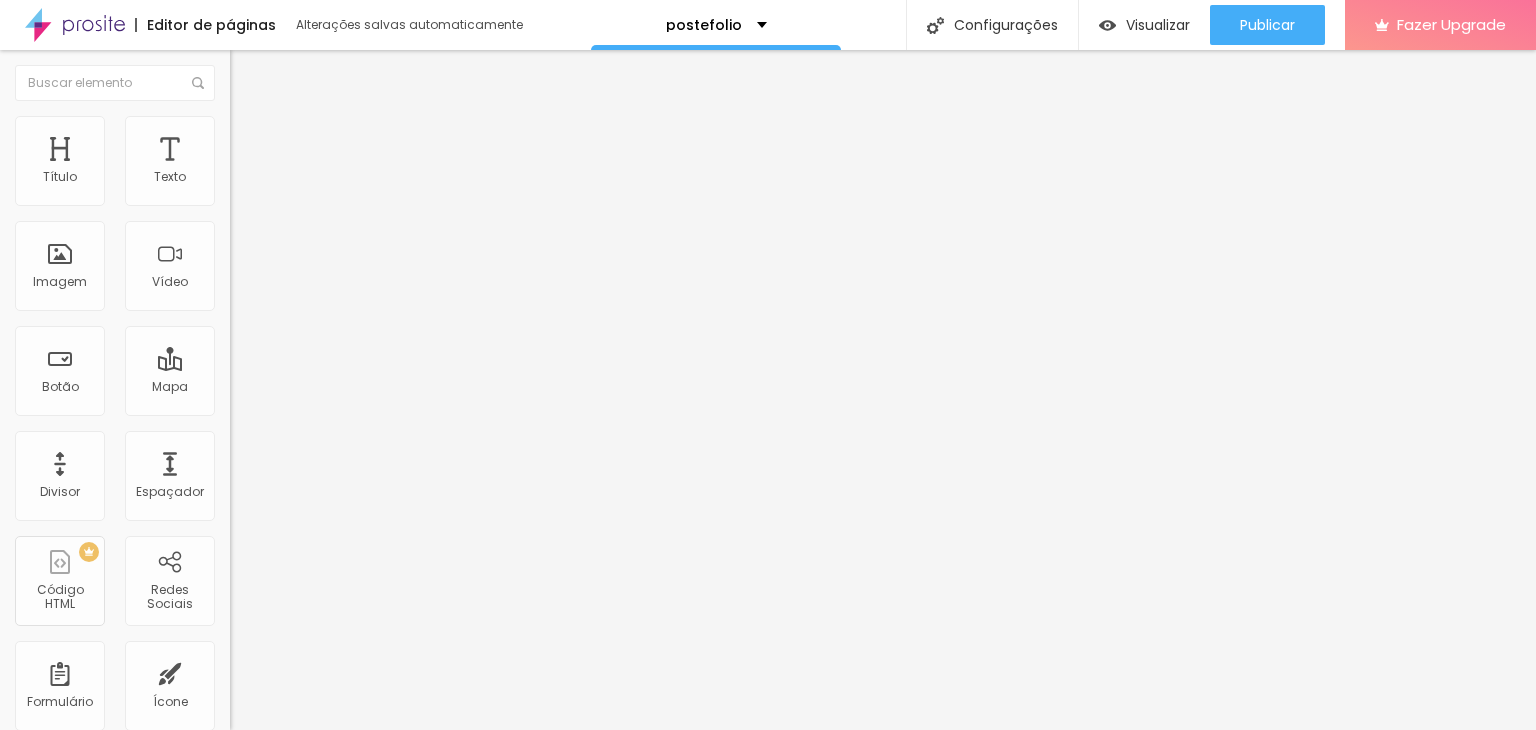 click on "Trocar imagem" at bounding box center [284, 163] 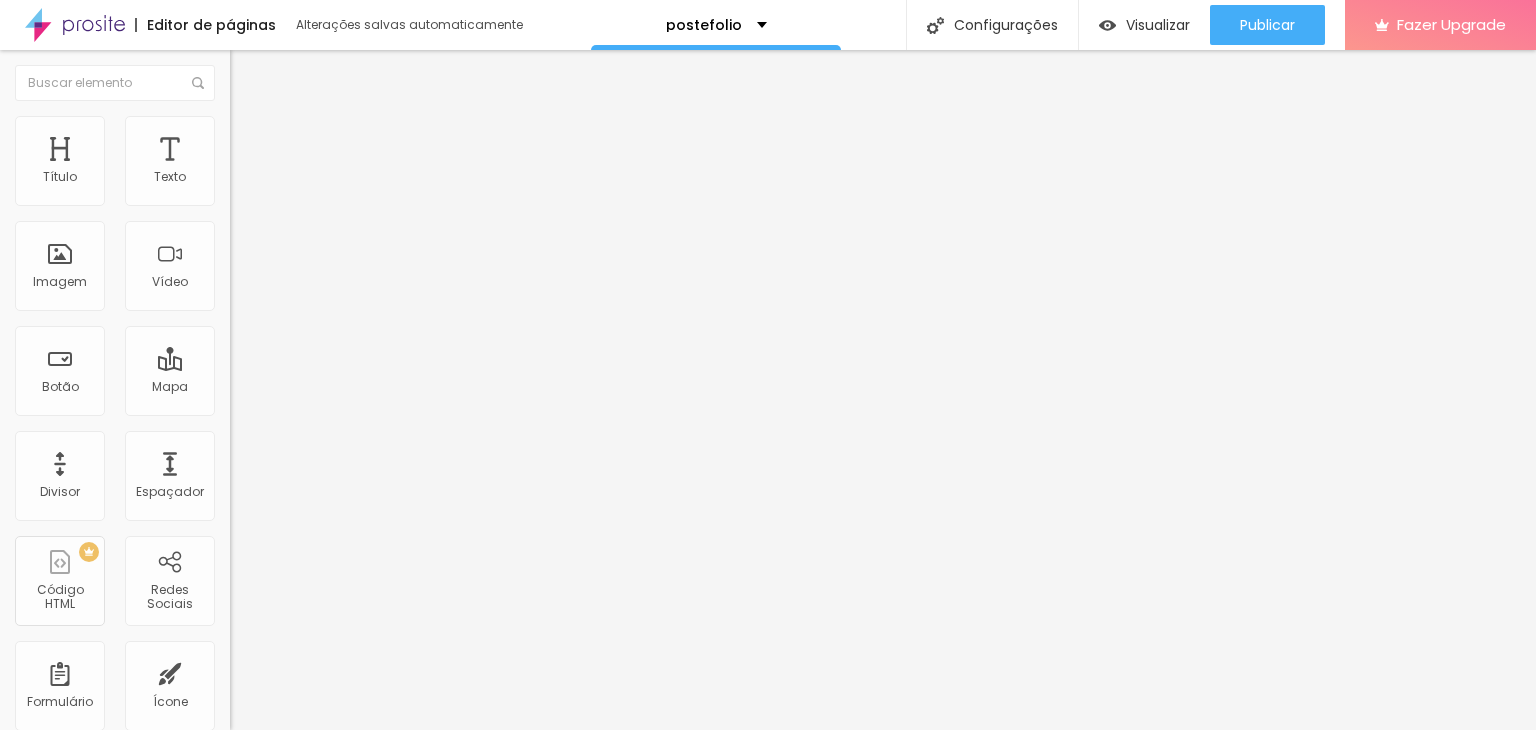 type on "3" 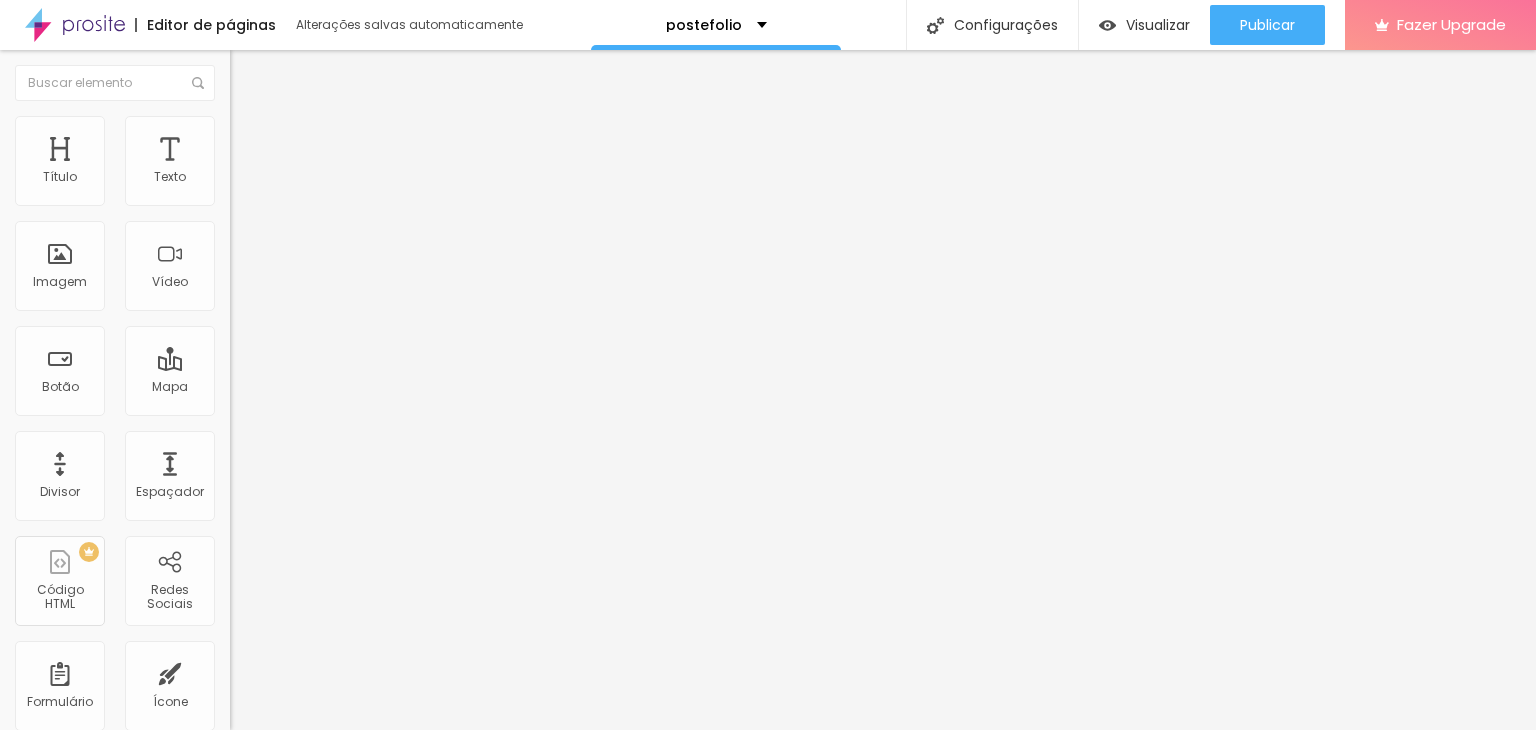 type on "119" 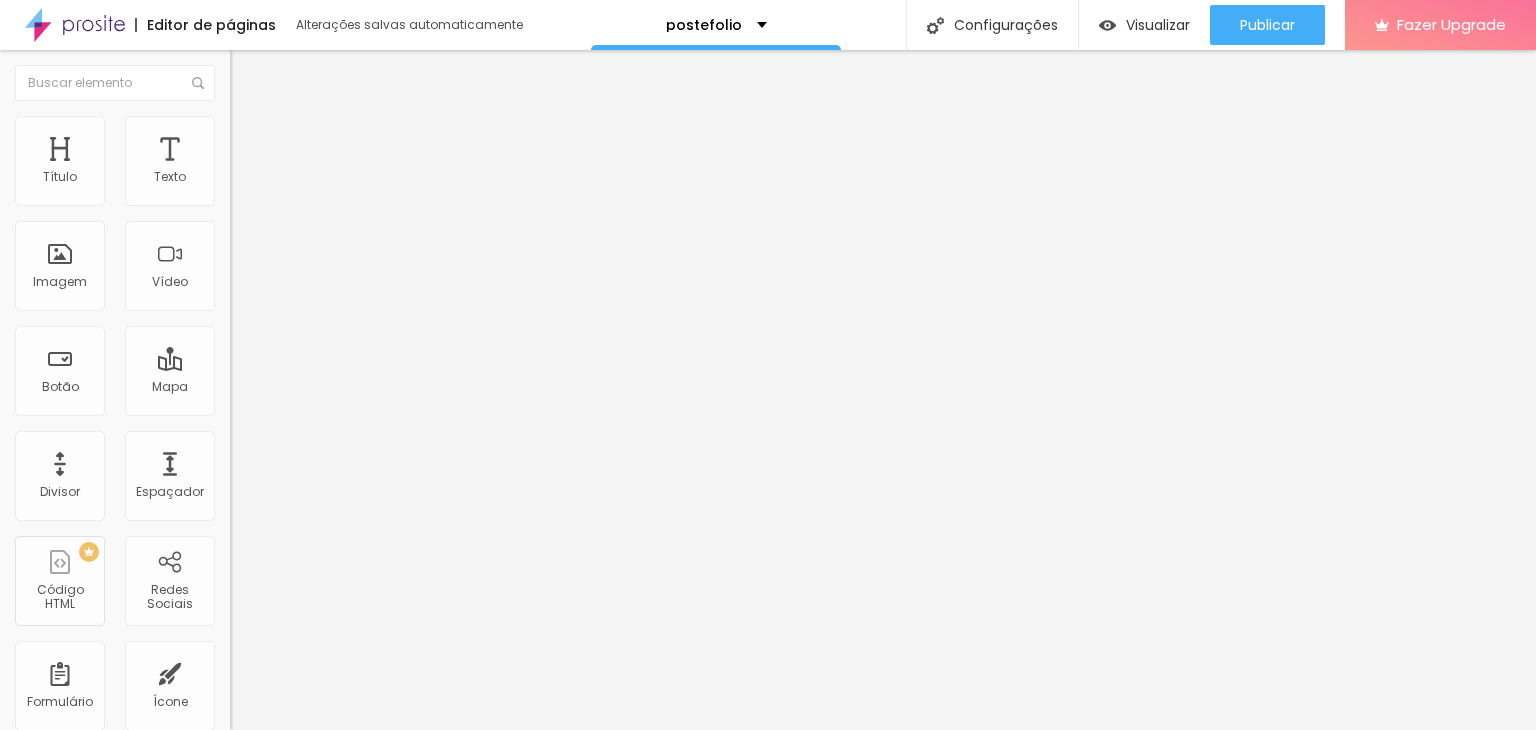 type on "119" 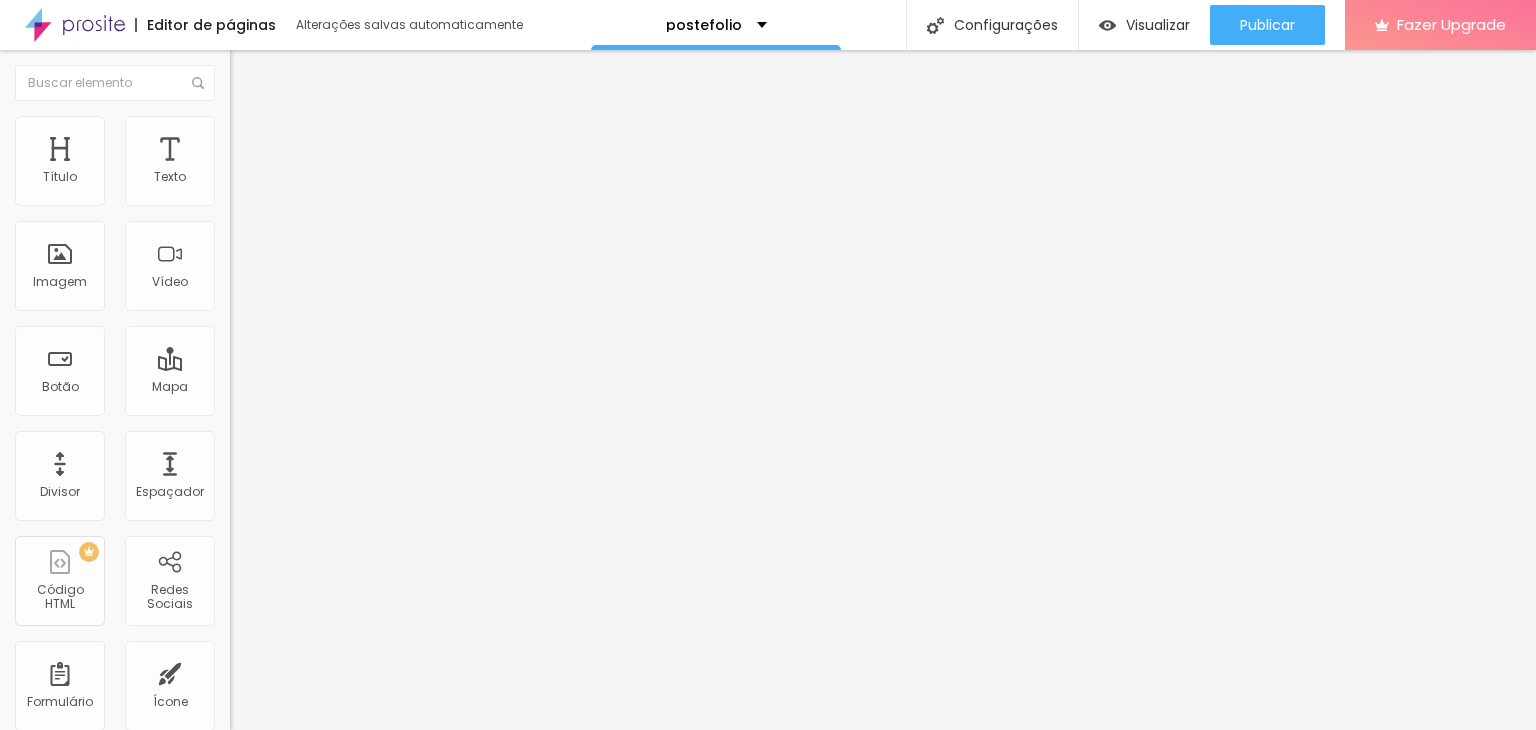 type on "81" 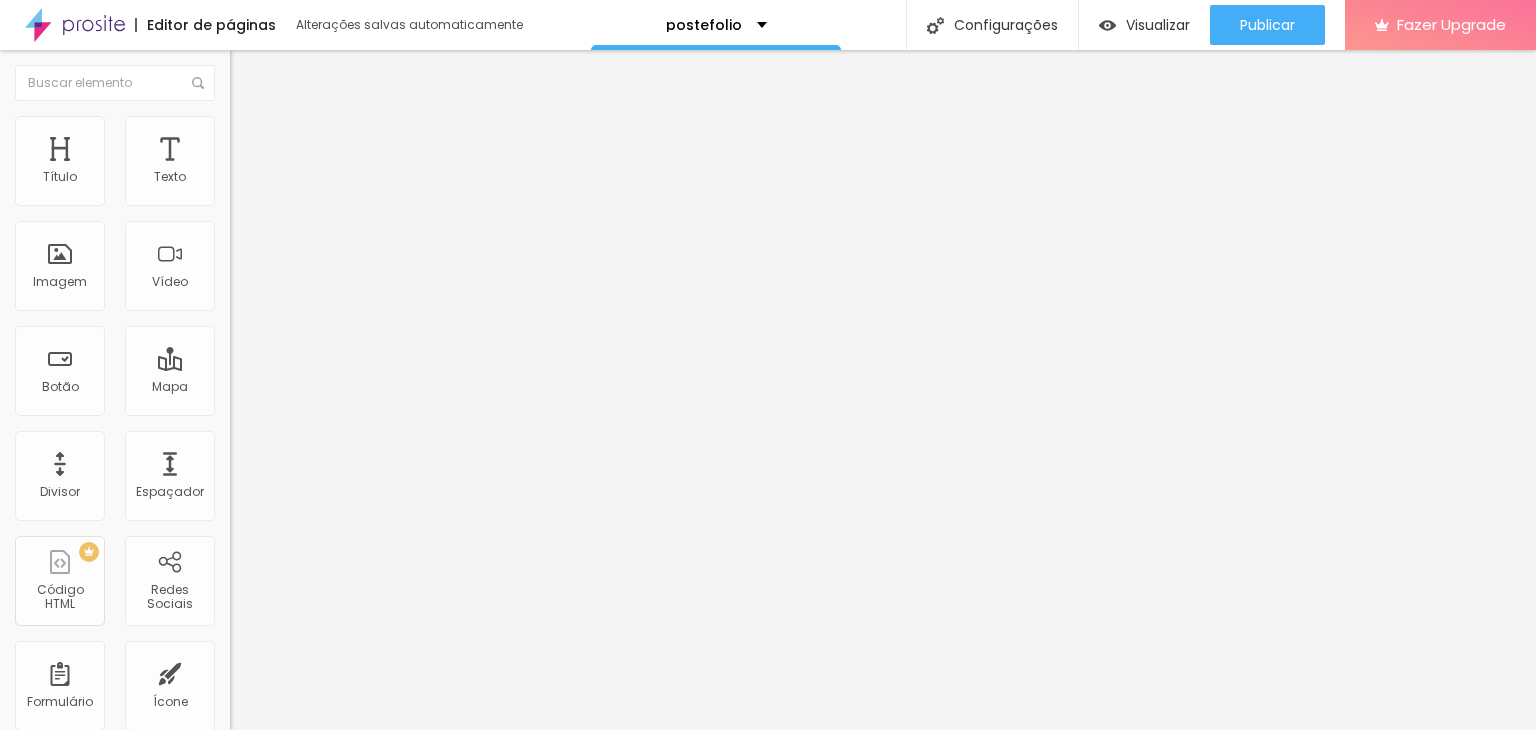 type on "81" 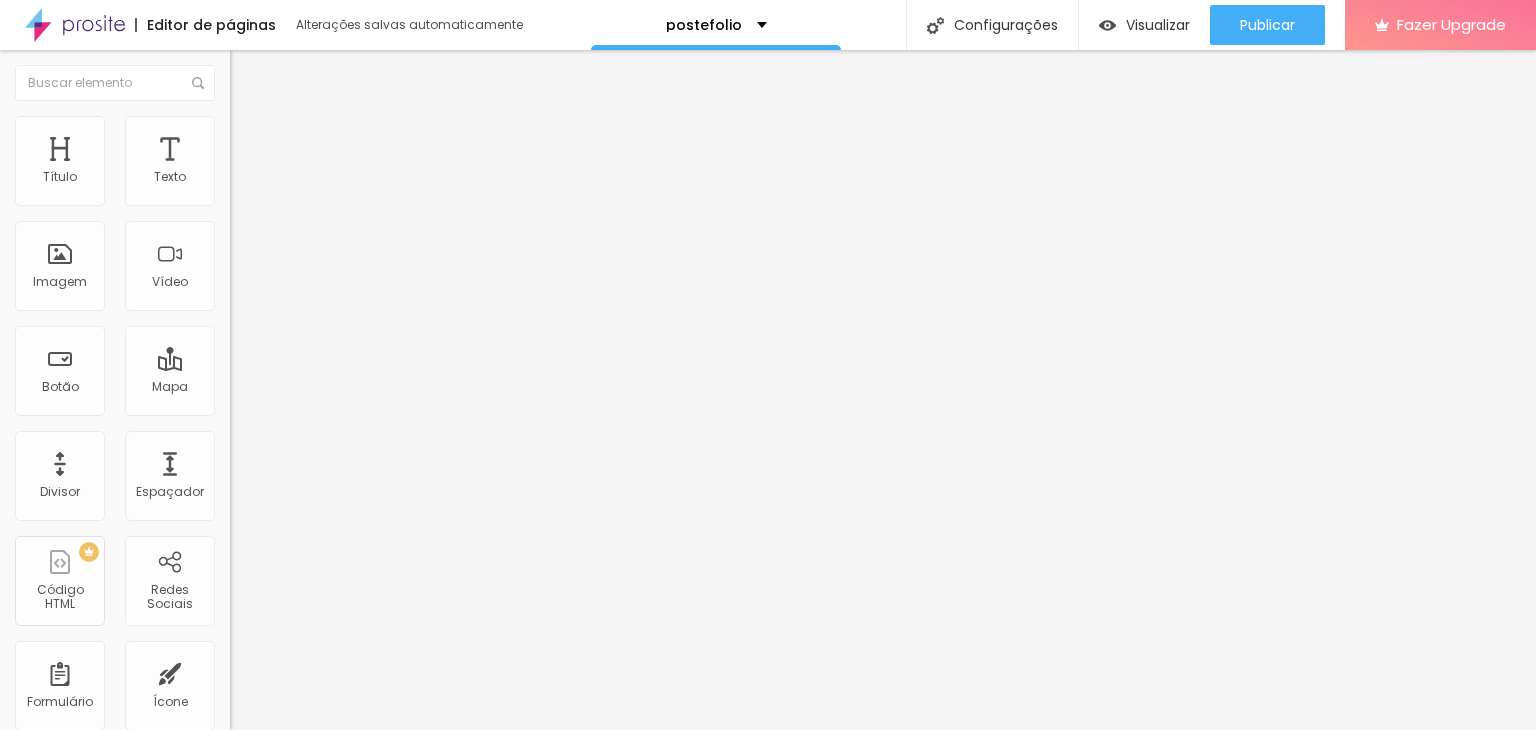 type on "199" 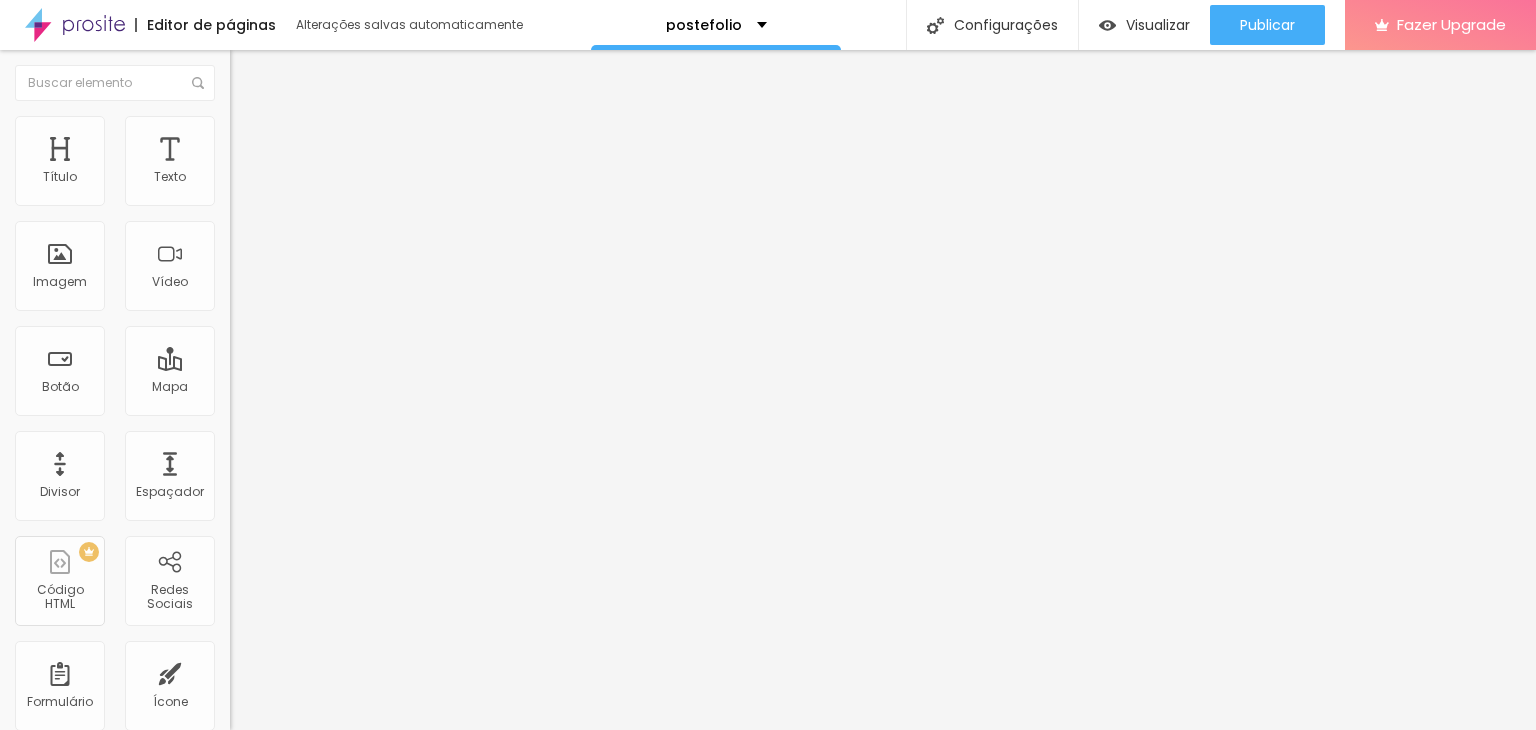 type on "199" 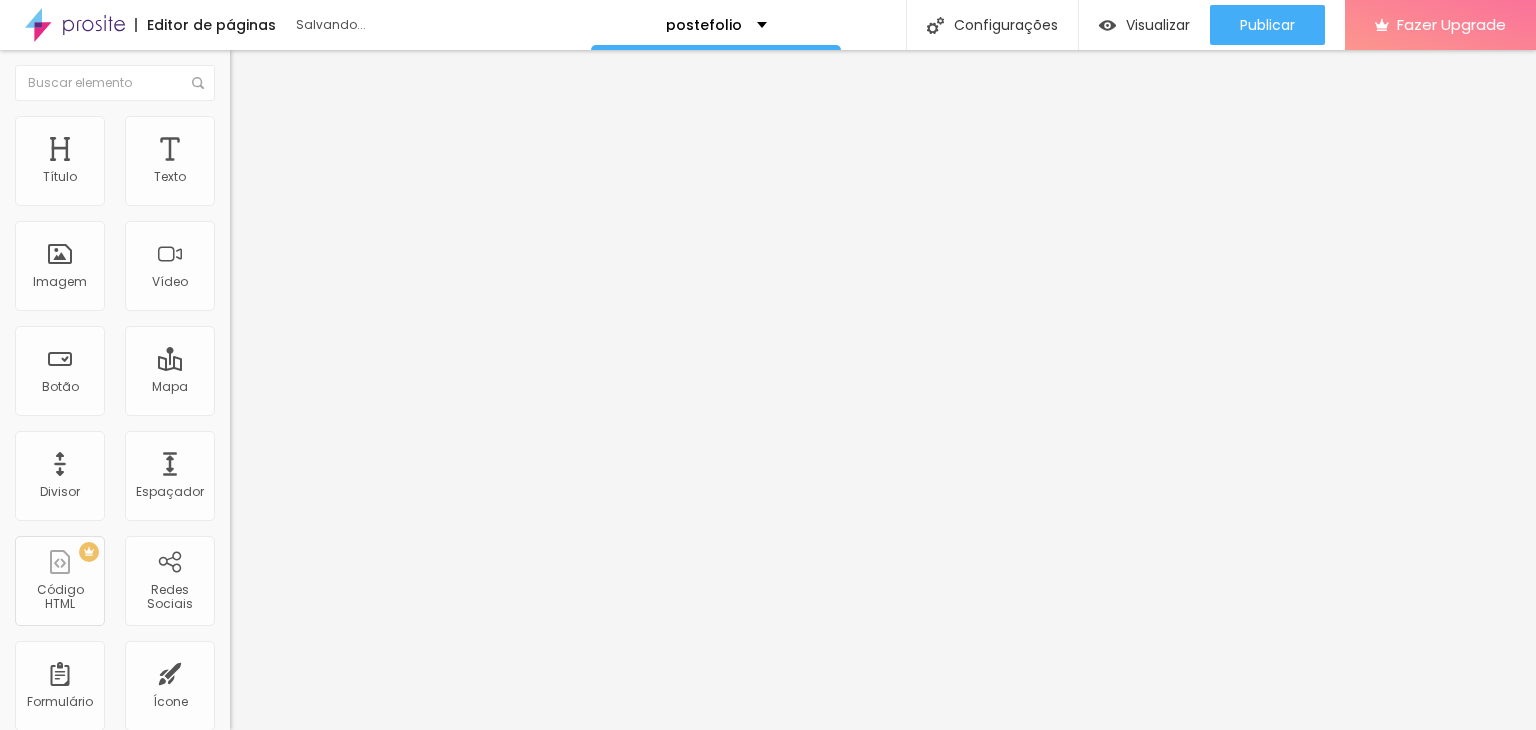 type on "45" 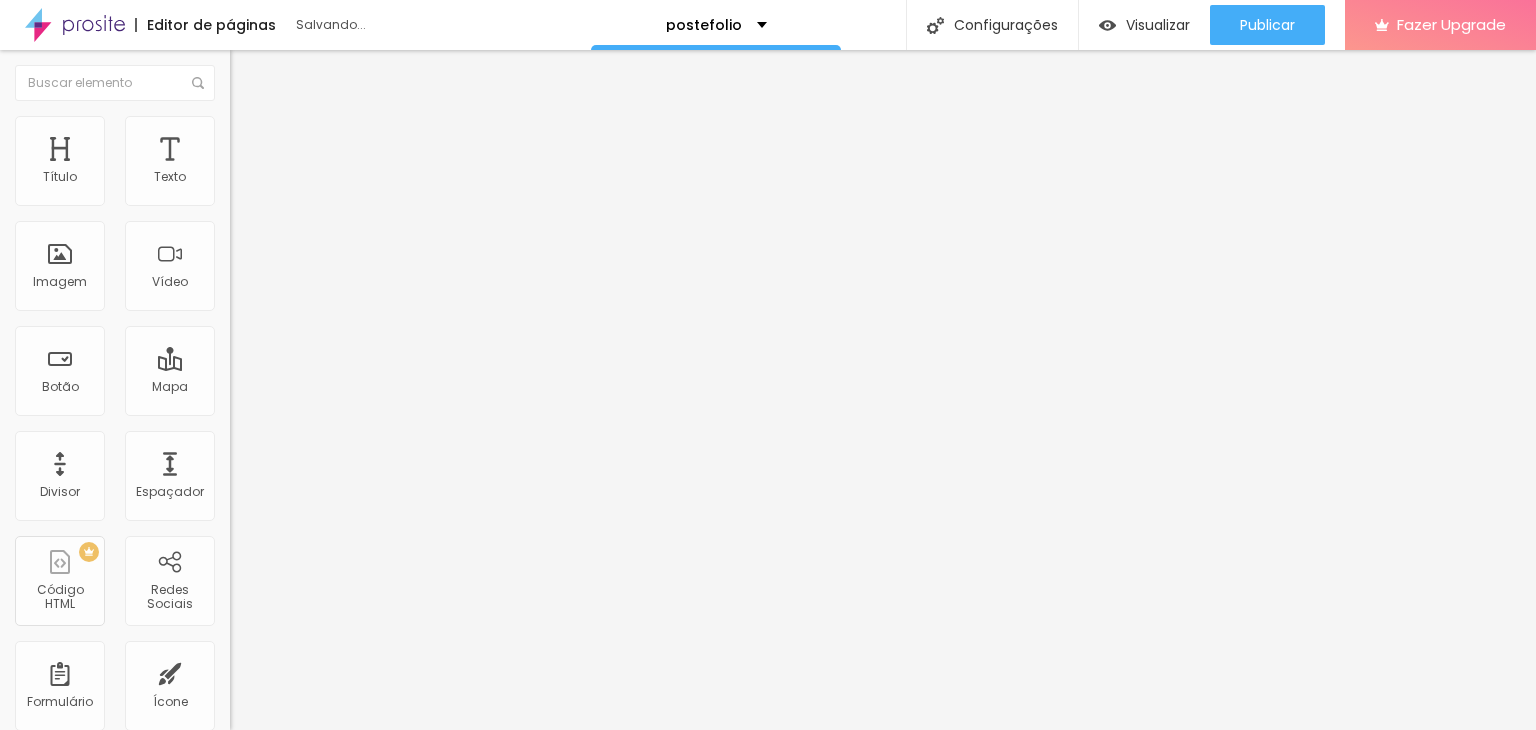 type on "50" 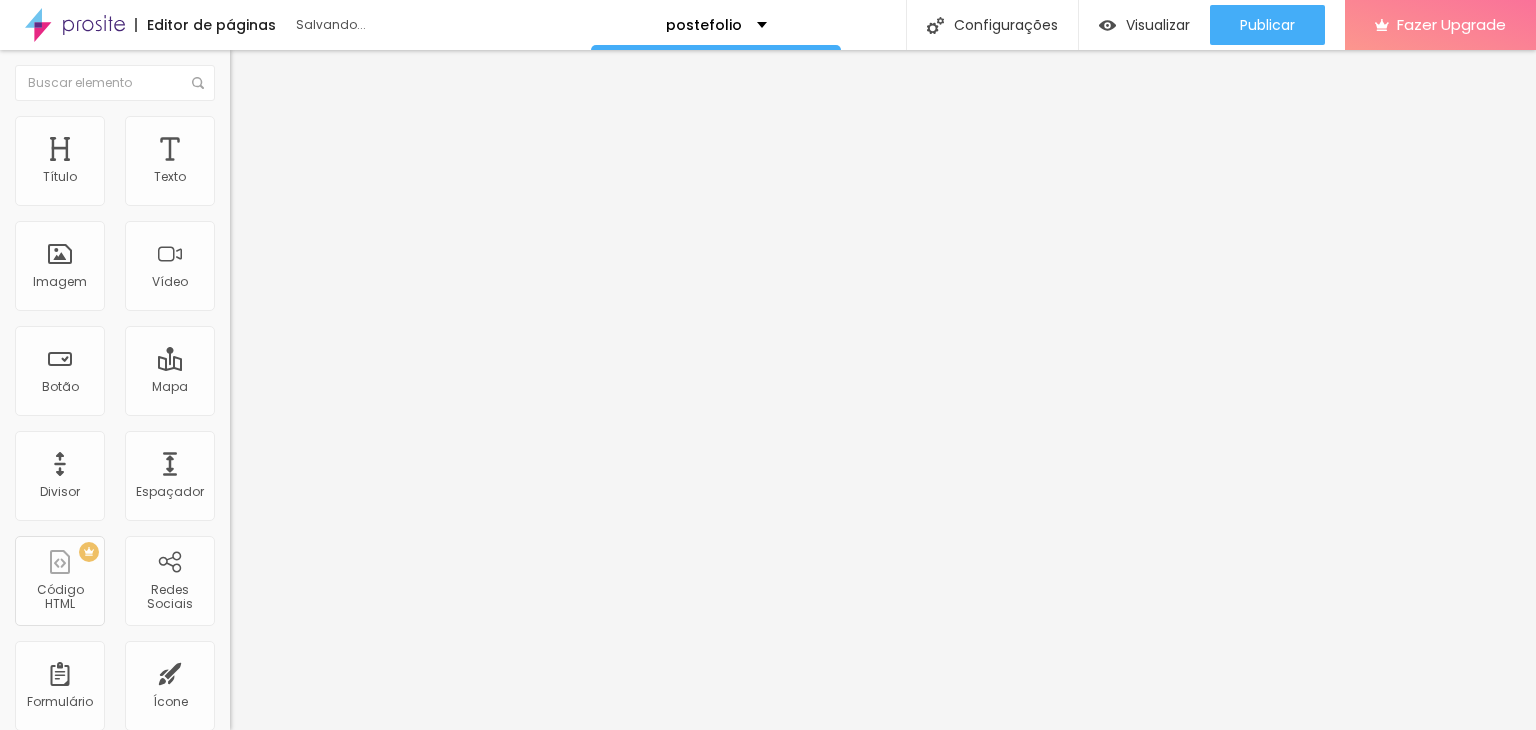 type on "60" 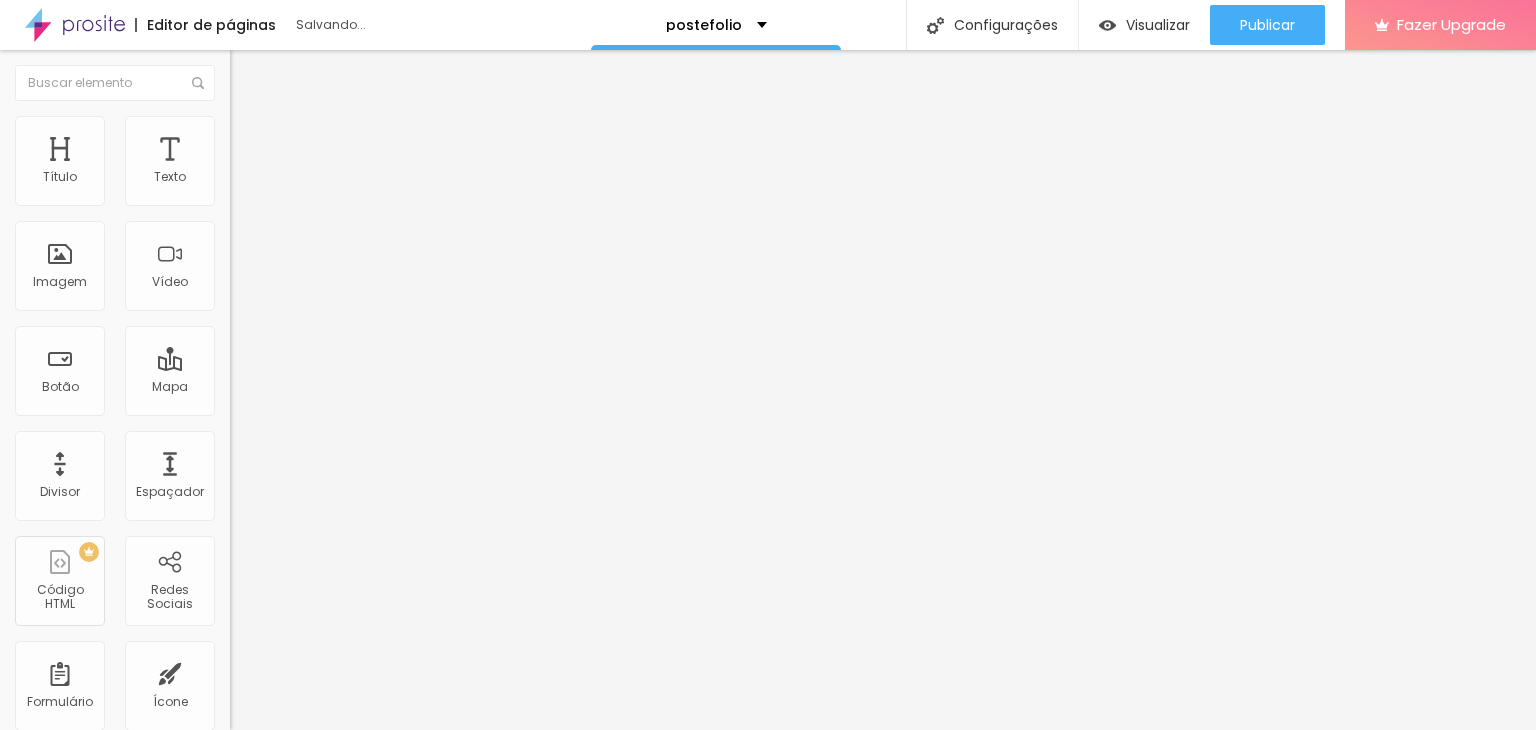 type on "65" 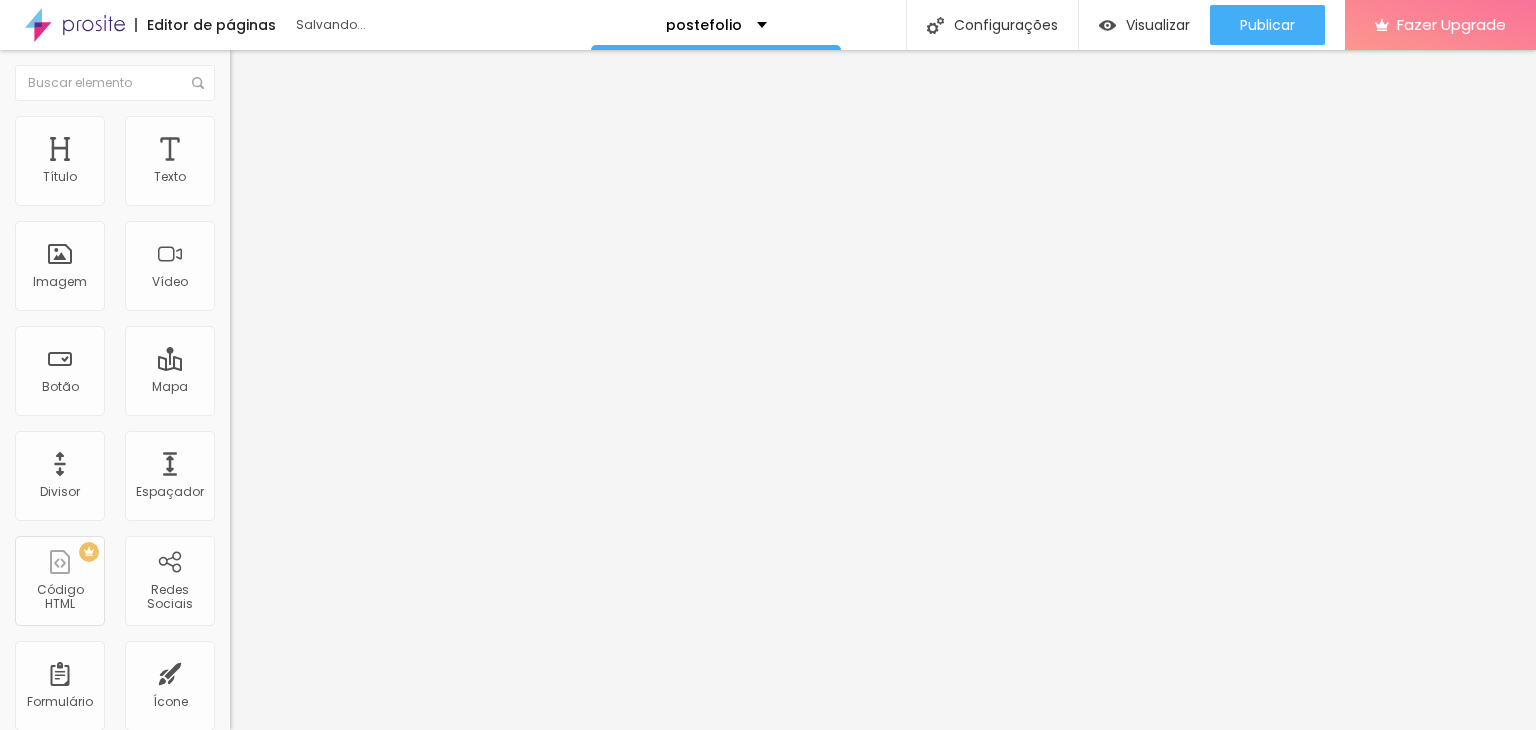 type on "70" 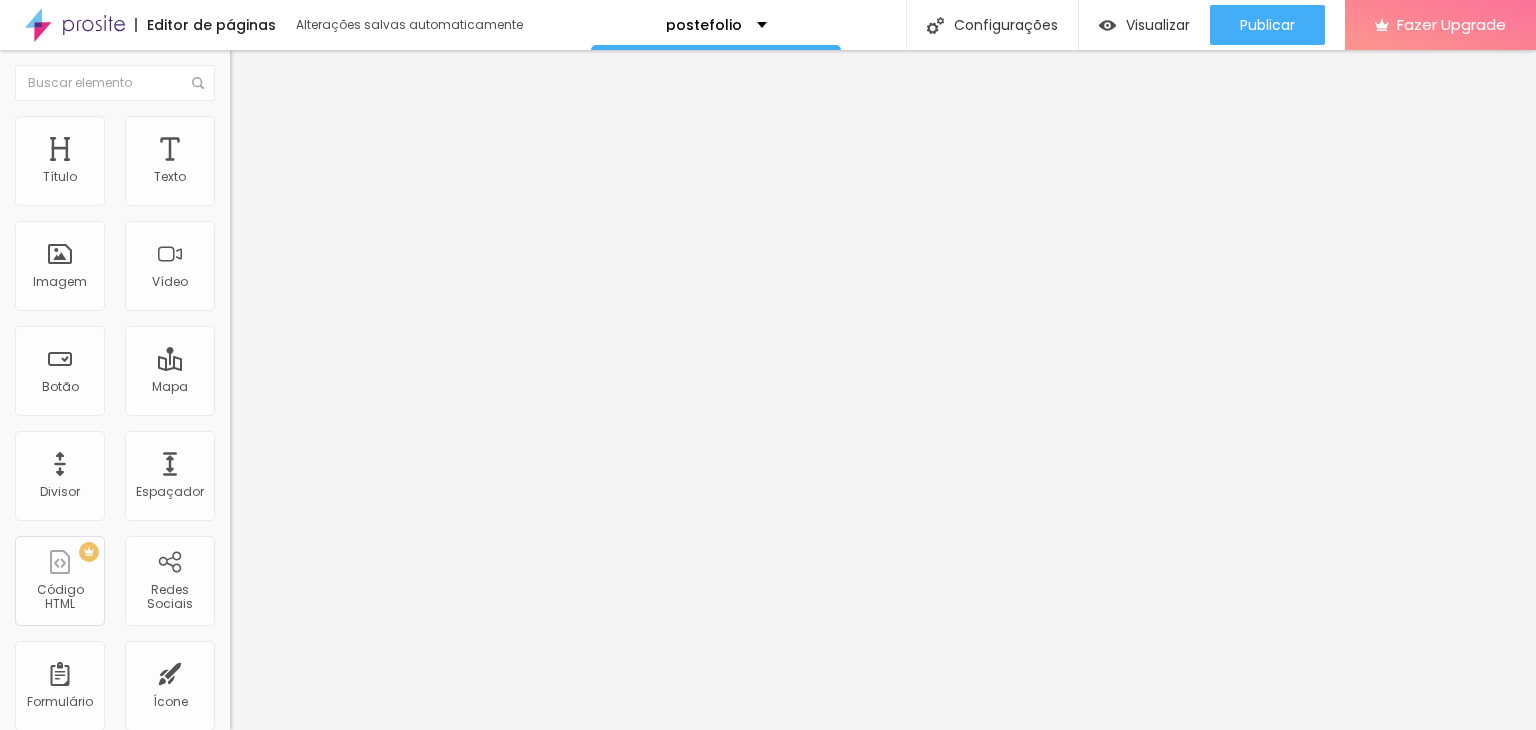 type on "65" 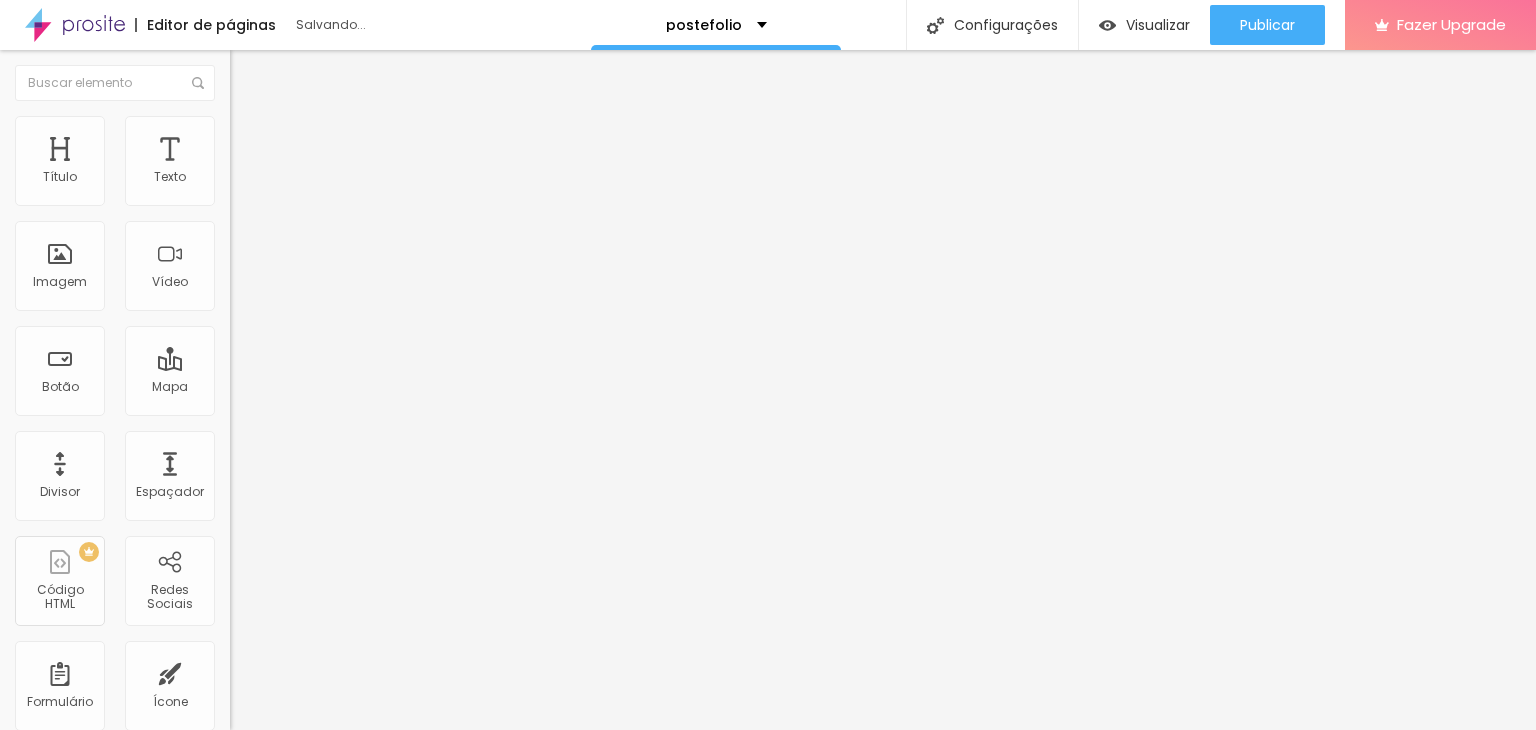 type on "133" 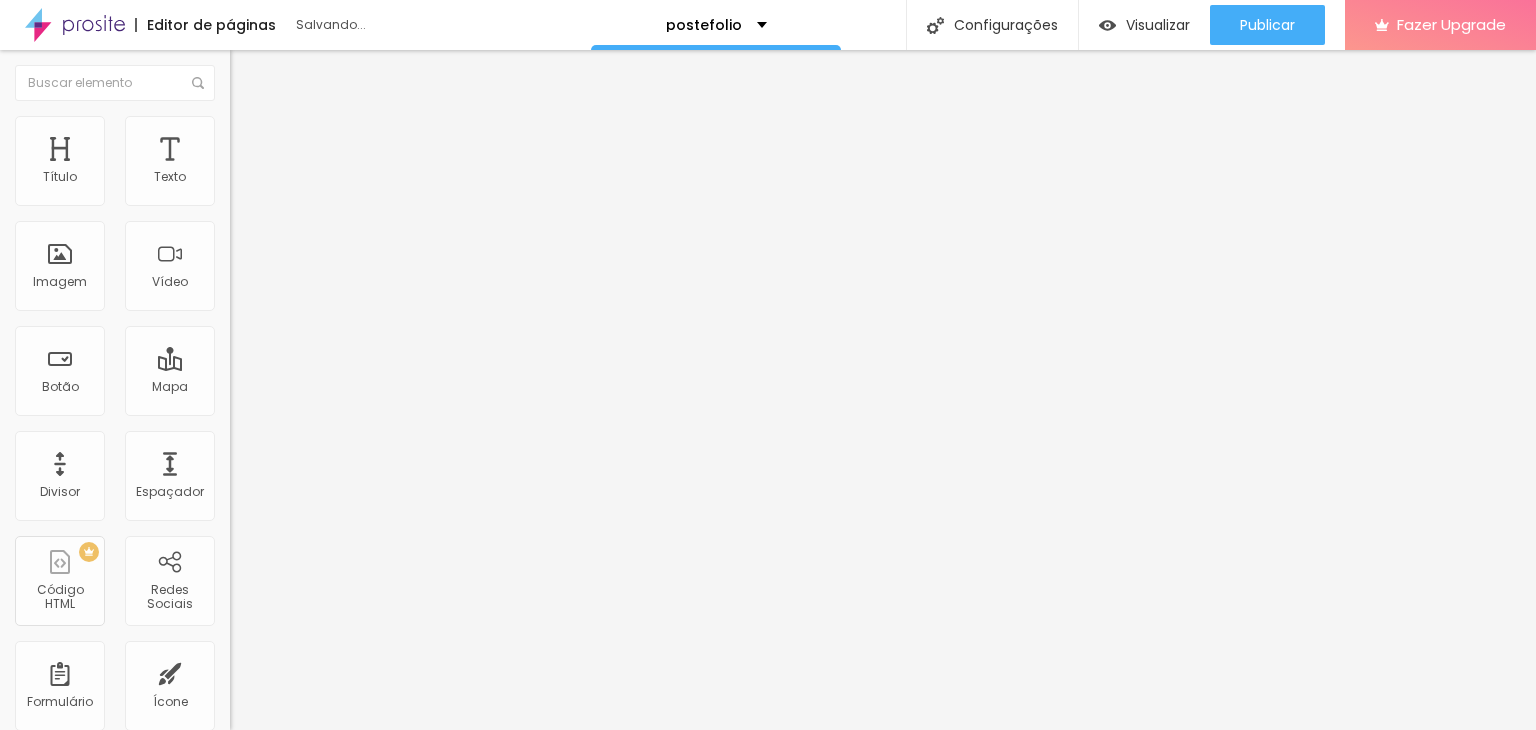 type on "66" 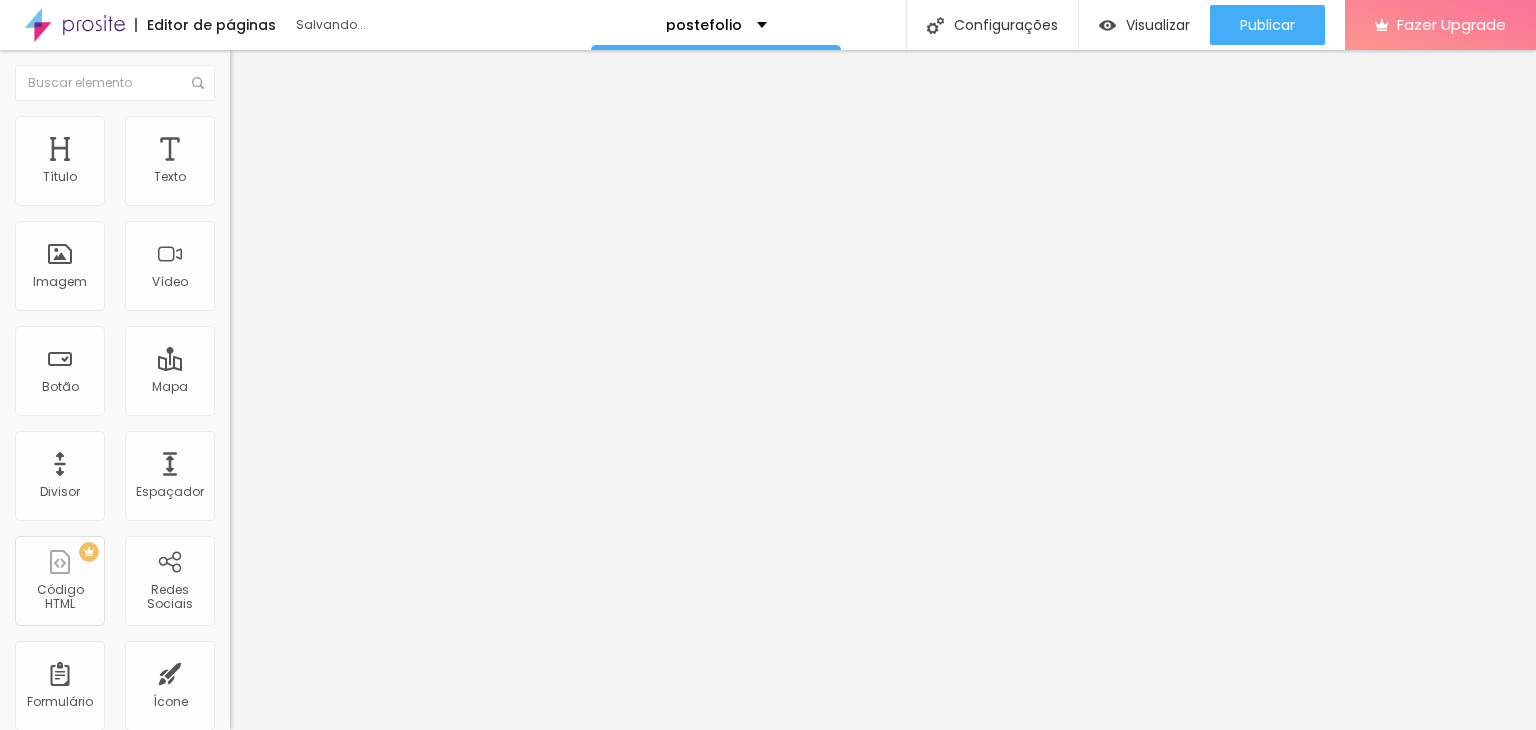 type on "66" 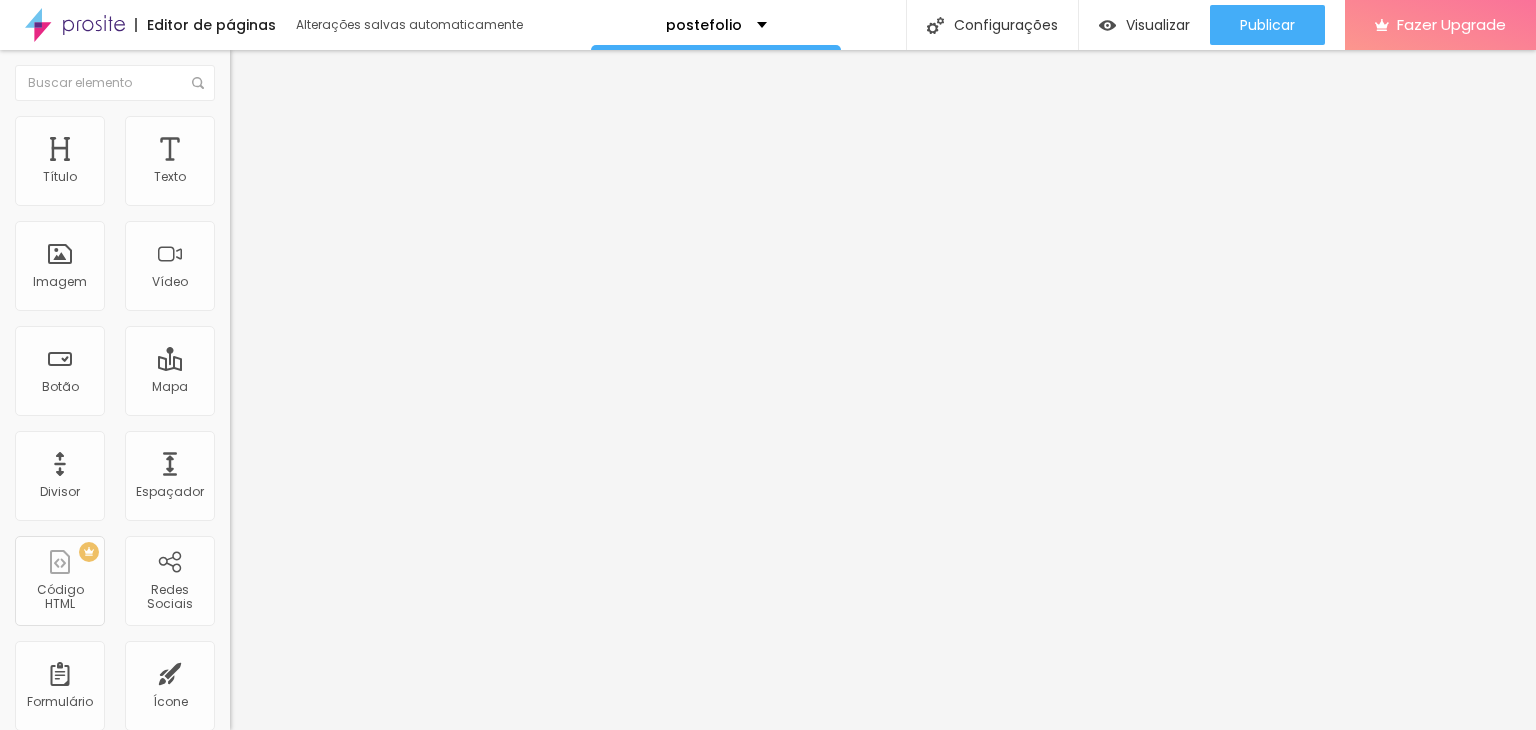 type on "49" 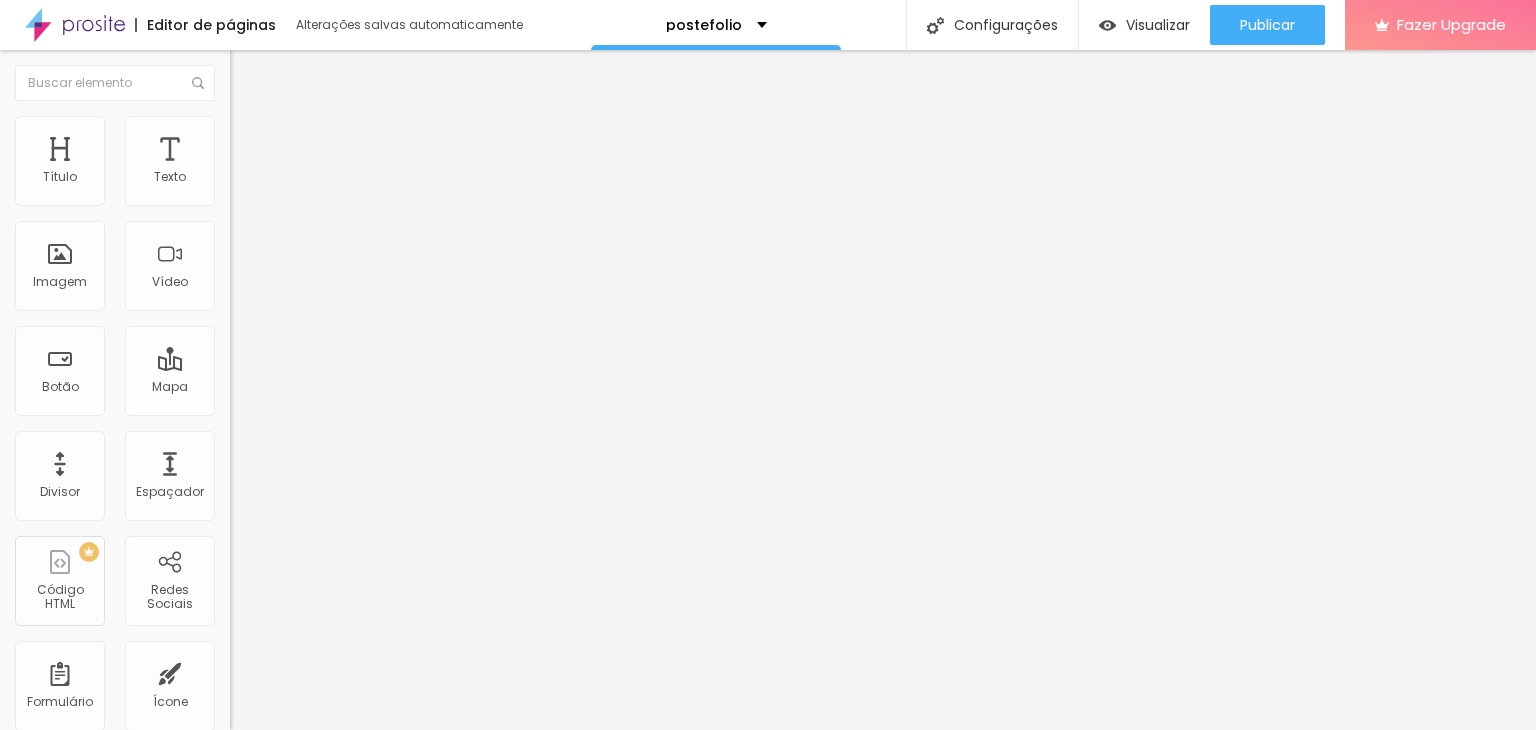 type on "46" 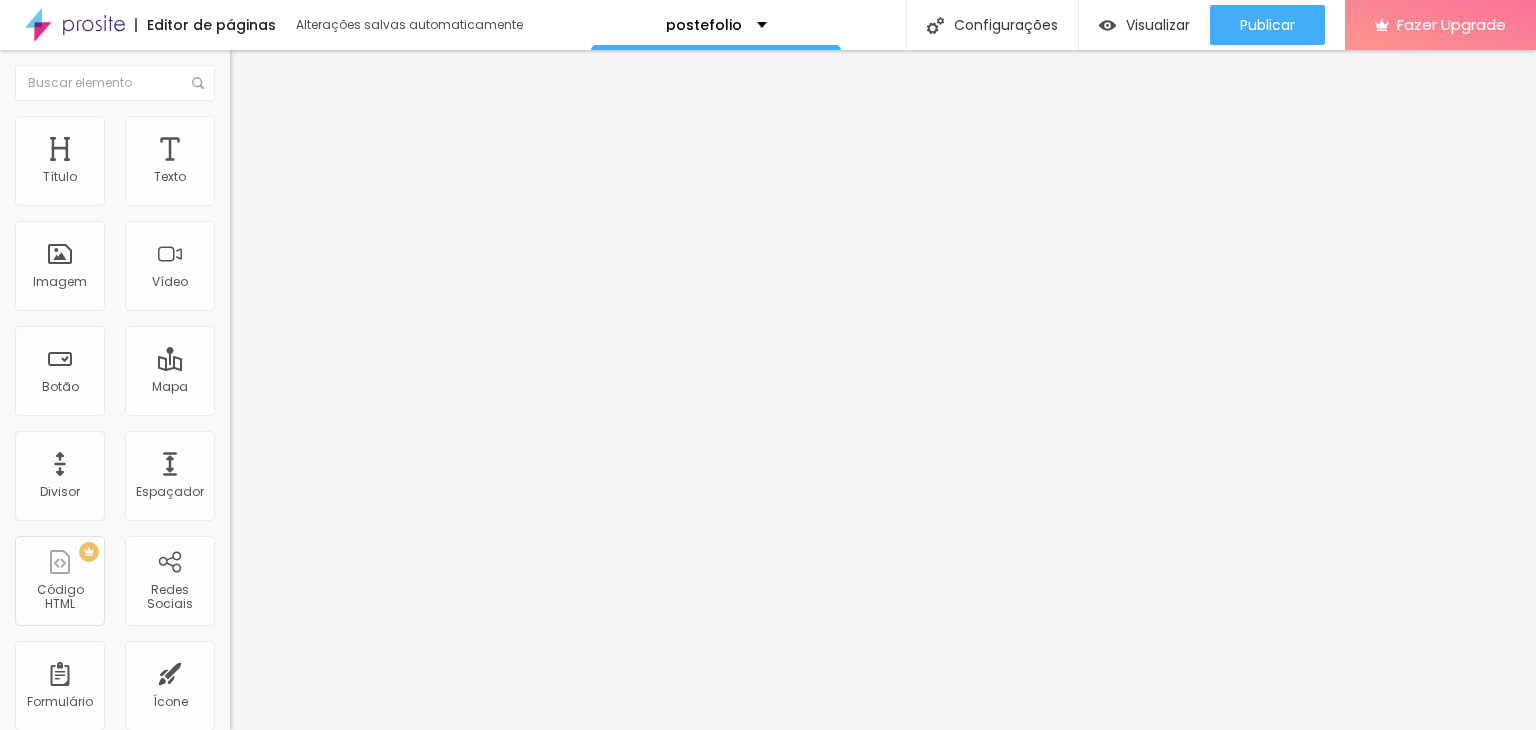 type on "46" 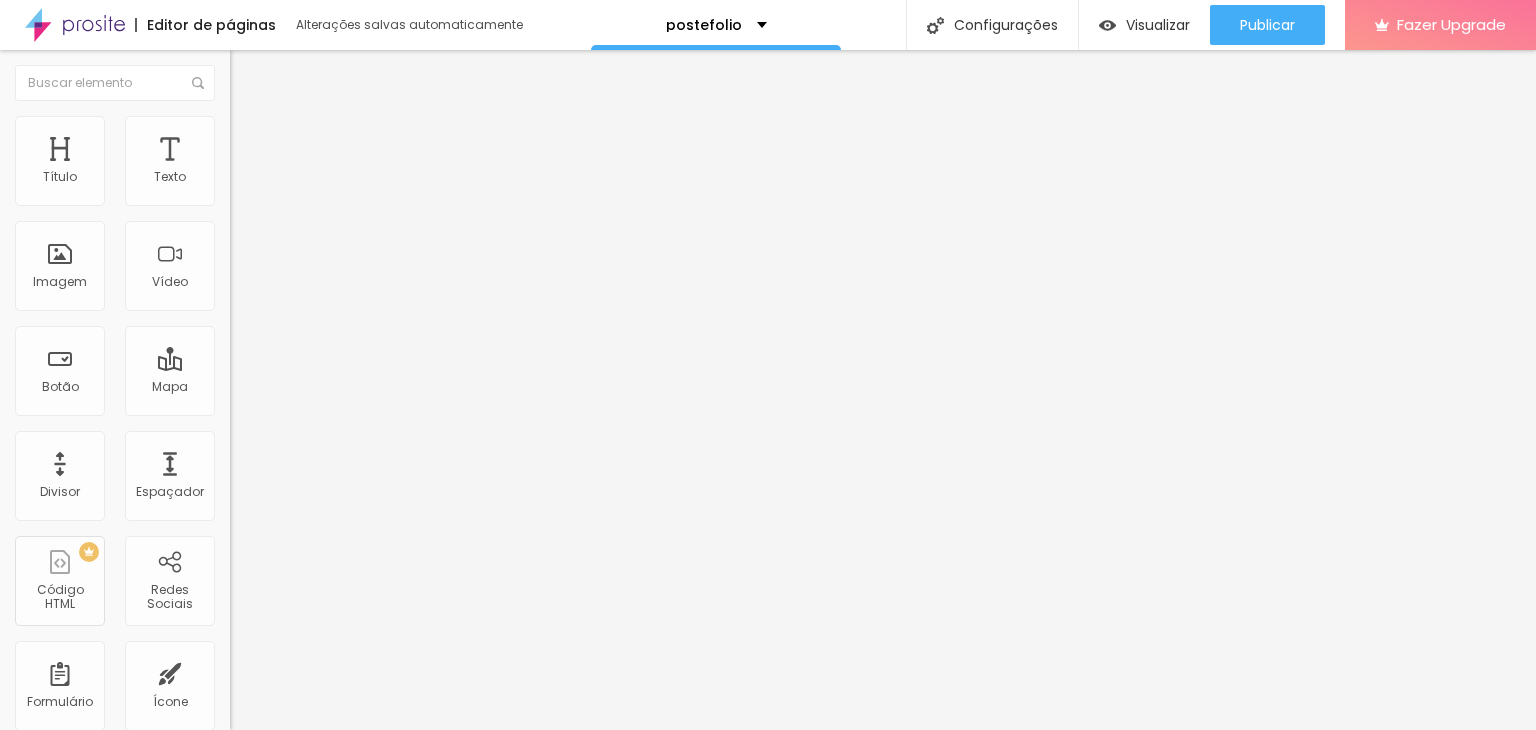 drag, startPoint x: 128, startPoint y: 253, endPoint x: 234, endPoint y: 252, distance: 106.004715 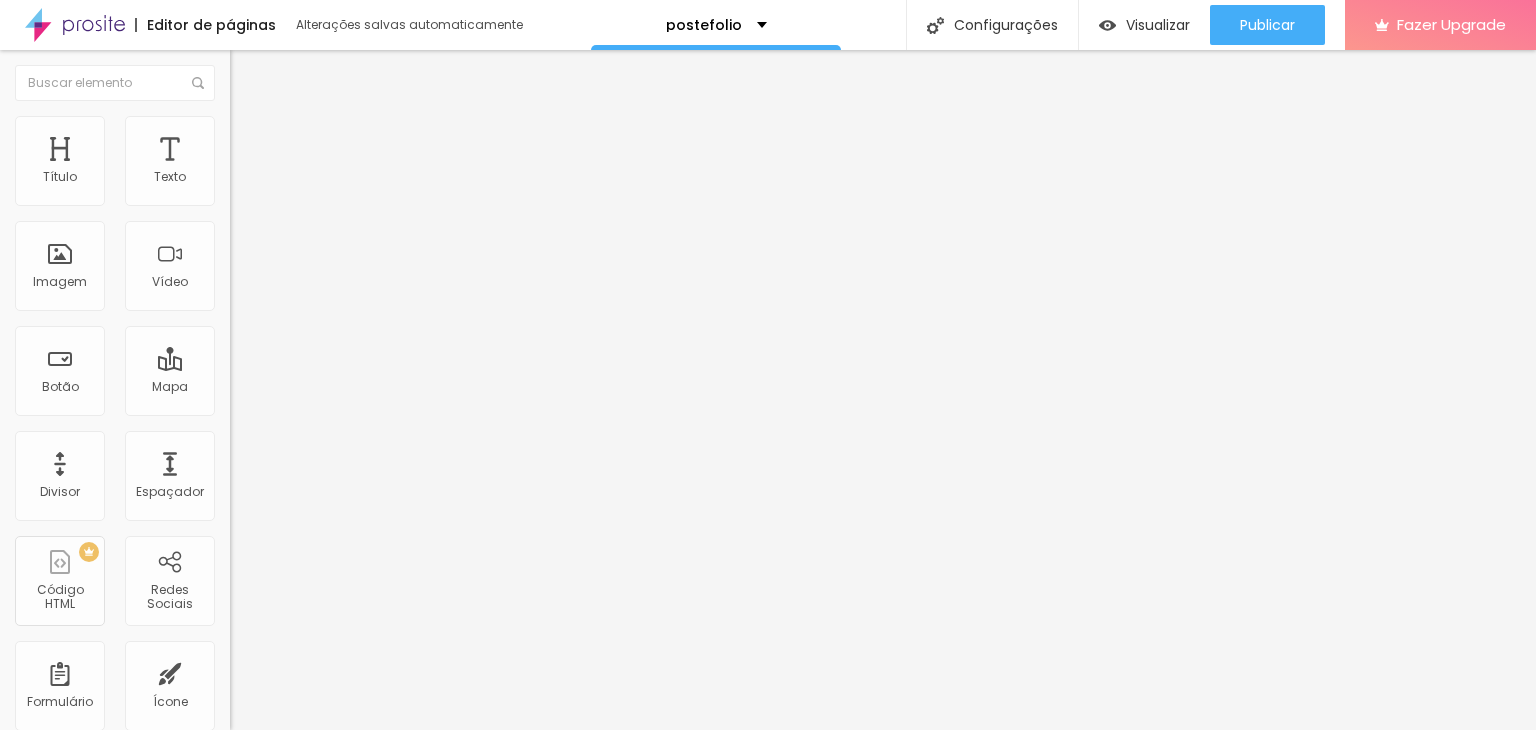 click at bounding box center [294, 447] 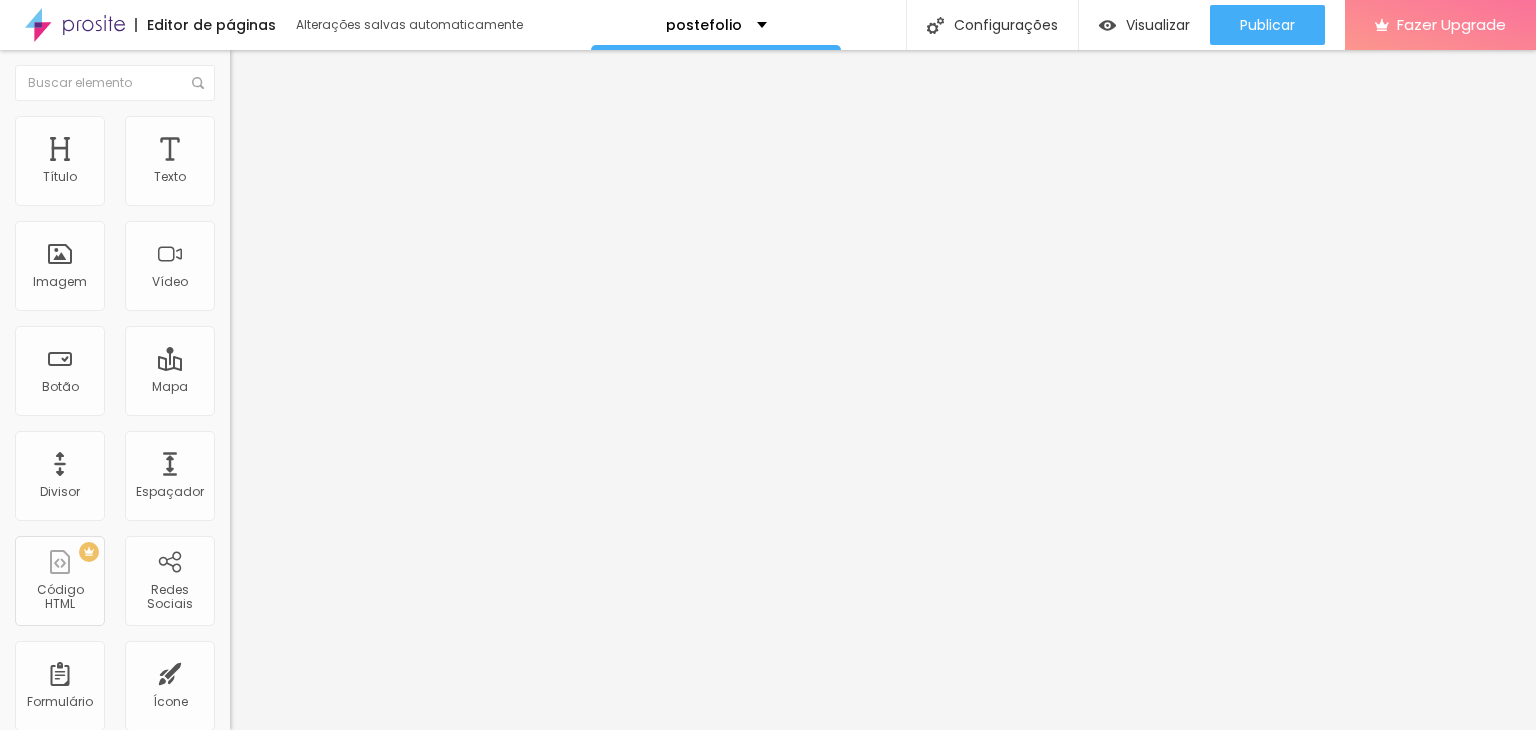 click on "Trocar imagem" at bounding box center [284, 163] 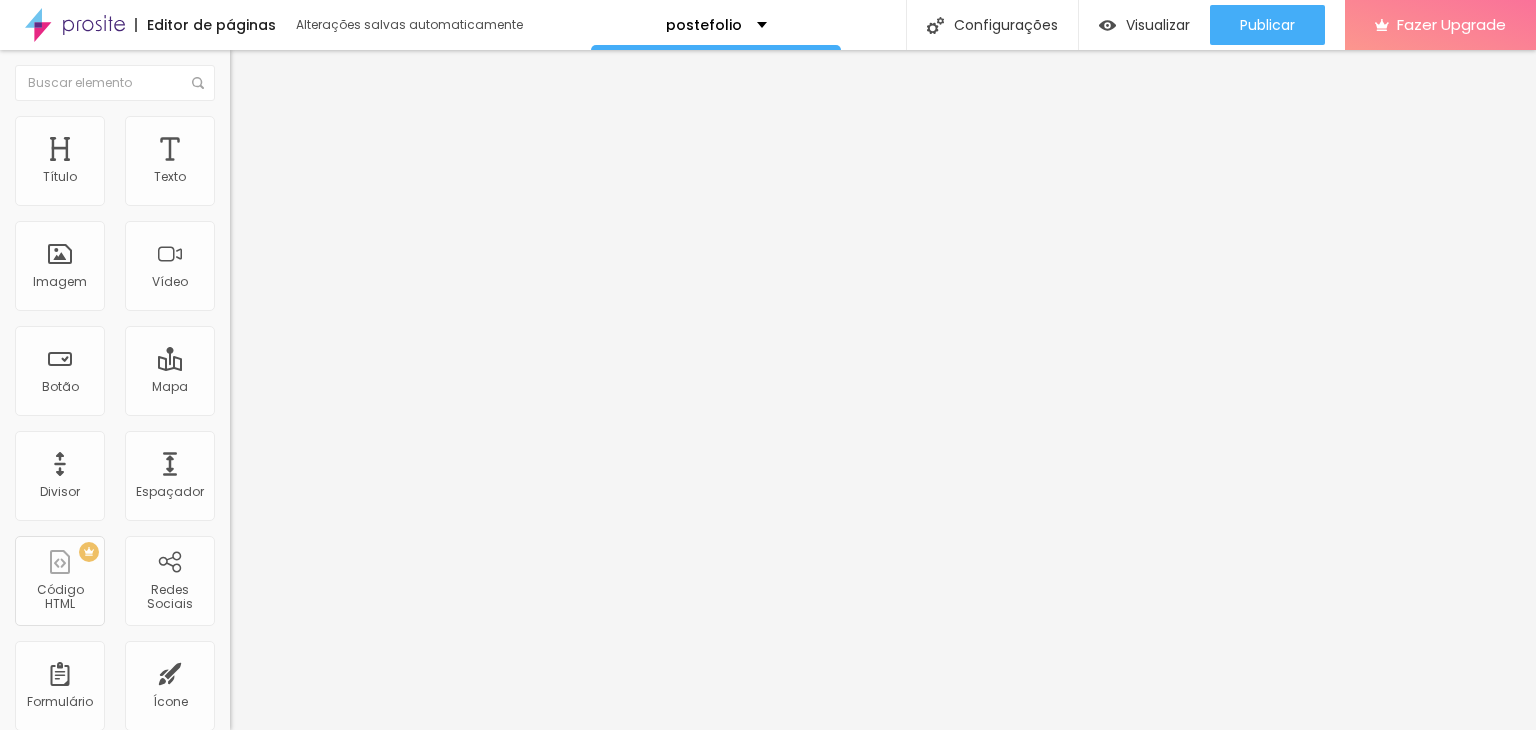 drag, startPoint x: 104, startPoint y: 223, endPoint x: 64, endPoint y: 221, distance: 40.04997 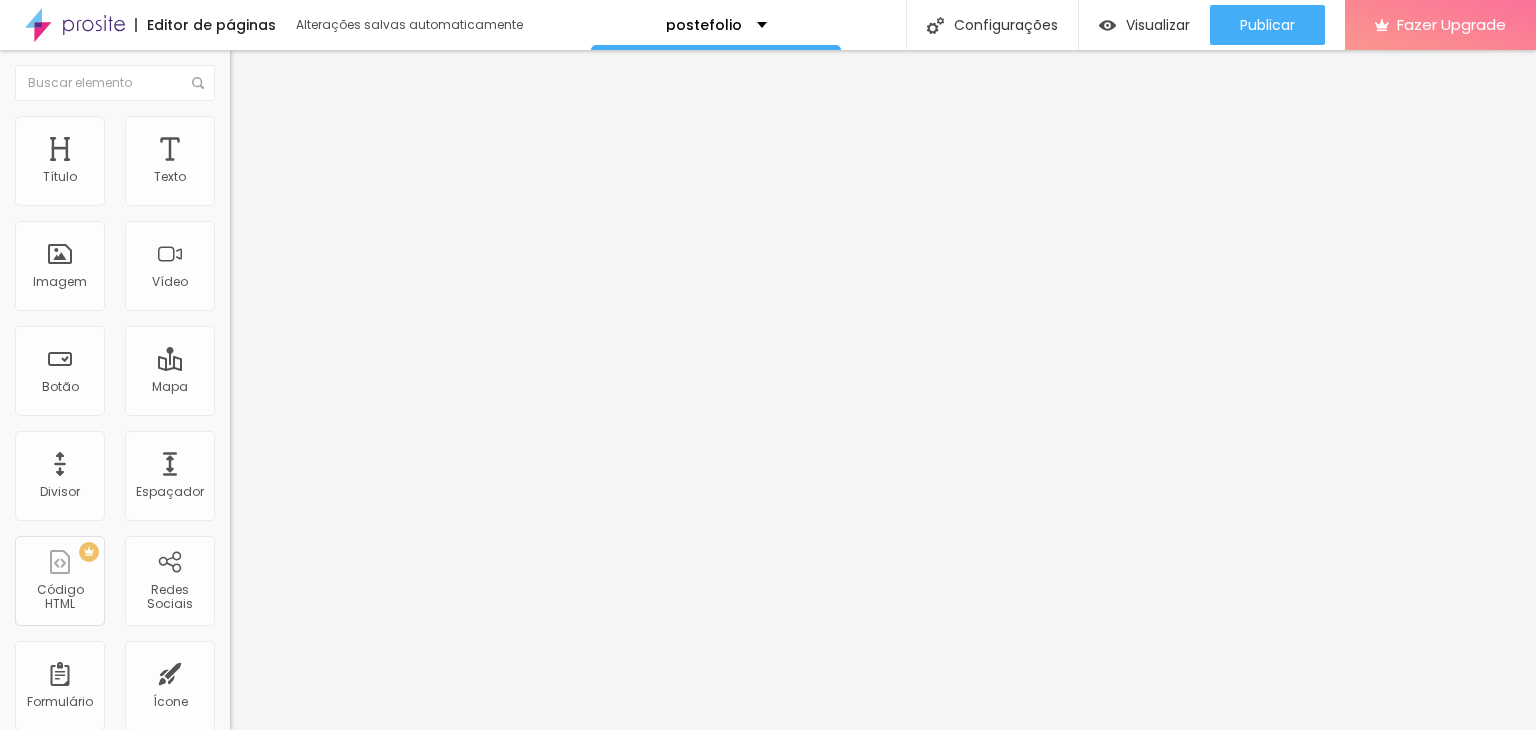 click at bounding box center (294, 197) 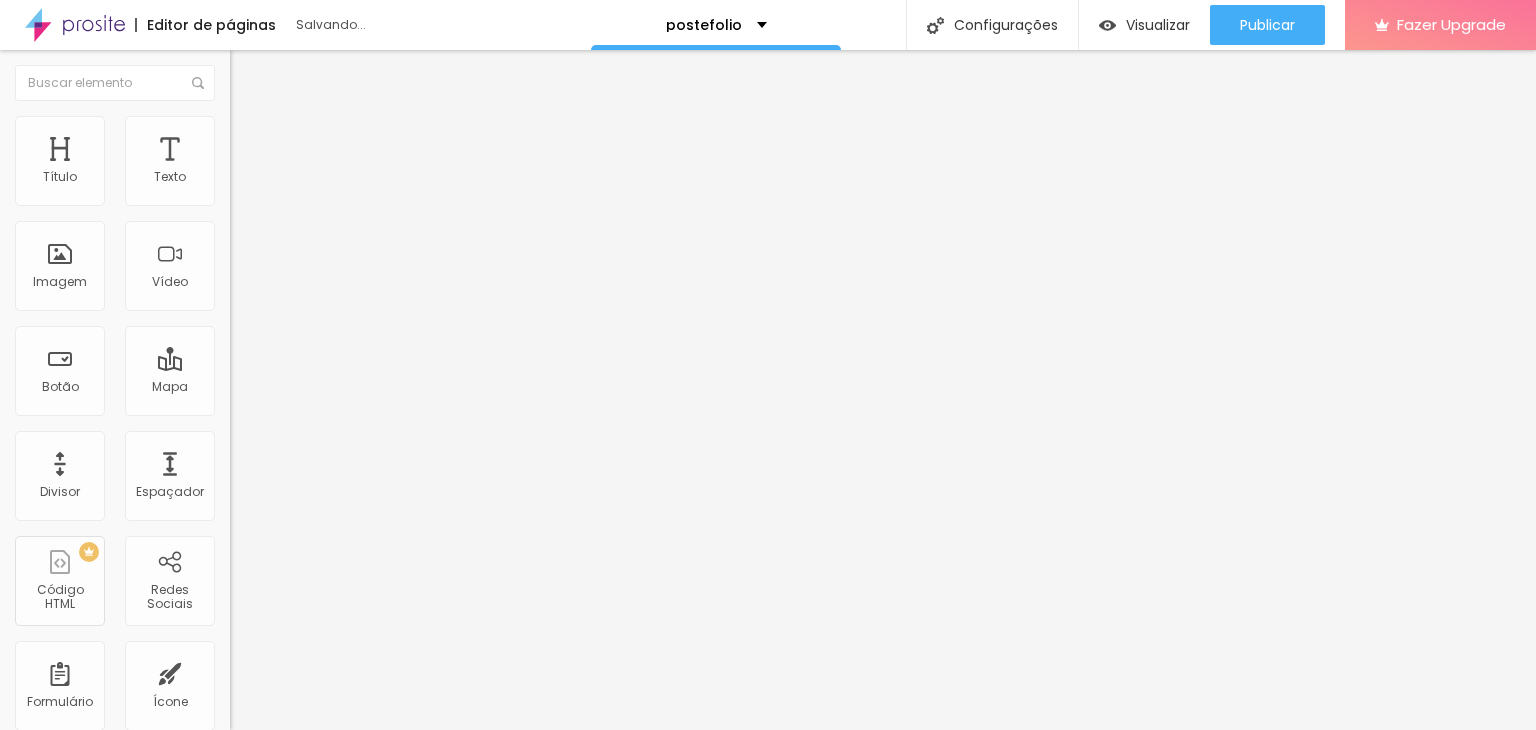 drag, startPoint x: 40, startPoint y: 217, endPoint x: 59, endPoint y: 220, distance: 19.235384 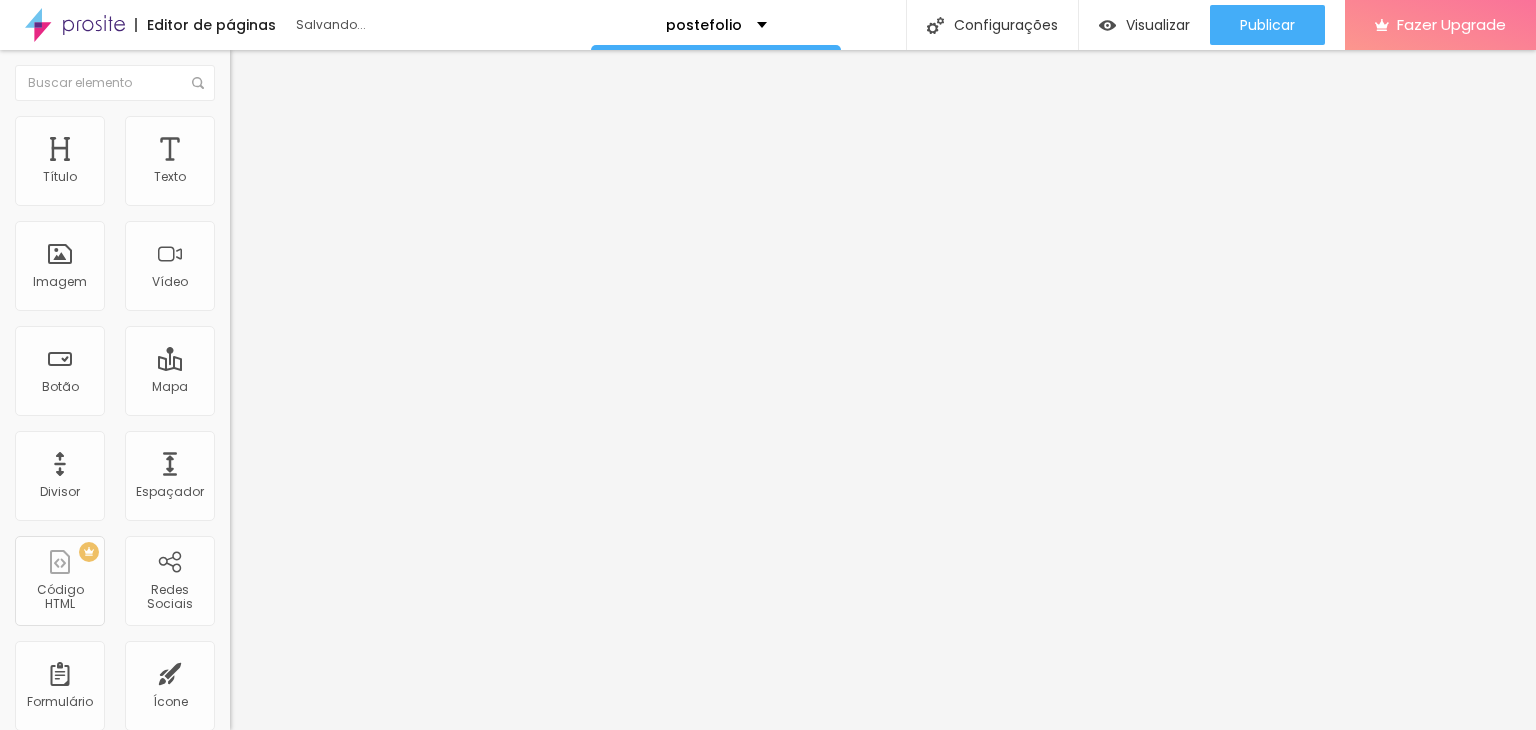 click at bounding box center [294, 197] 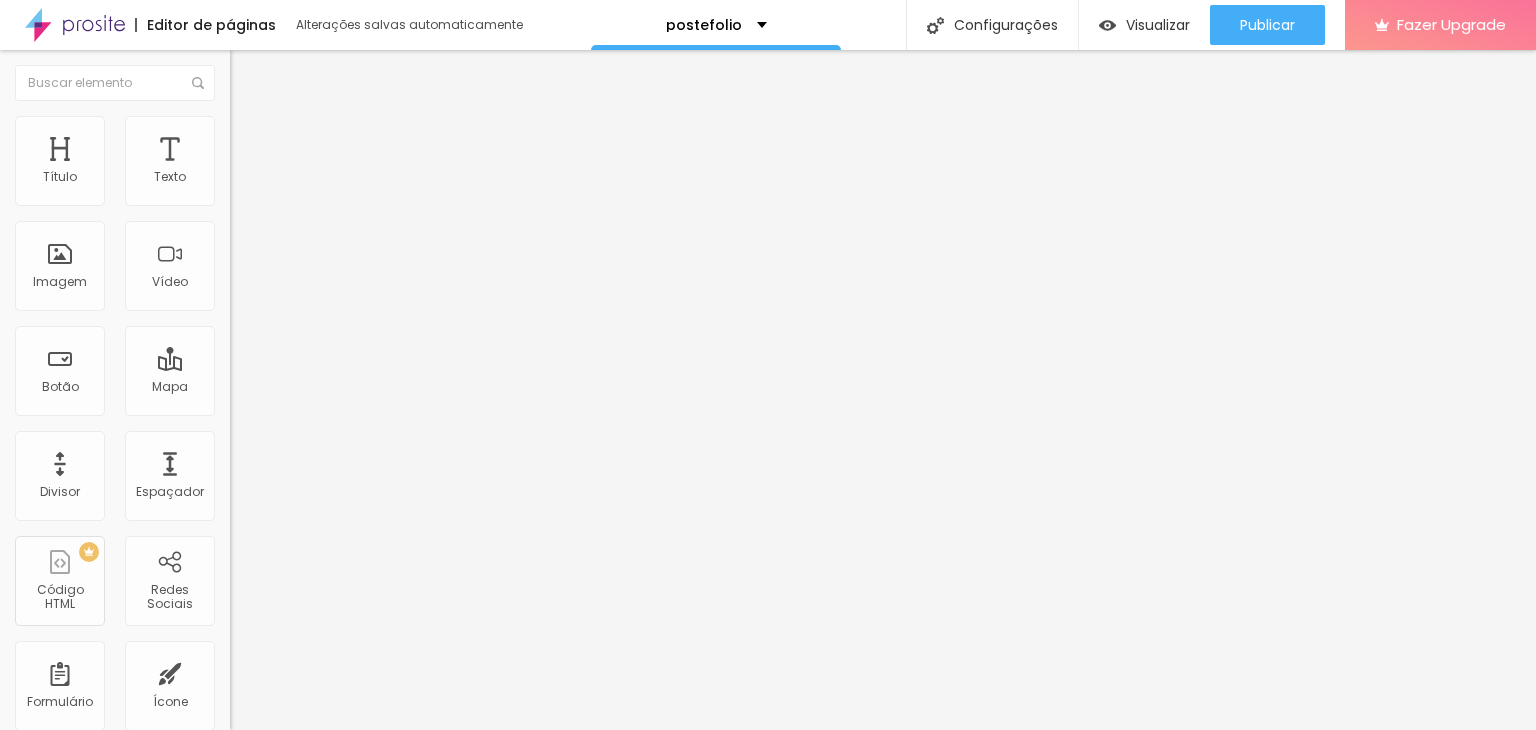 drag, startPoint x: 119, startPoint y: 194, endPoint x: 67, endPoint y: 203, distance: 52.773098 